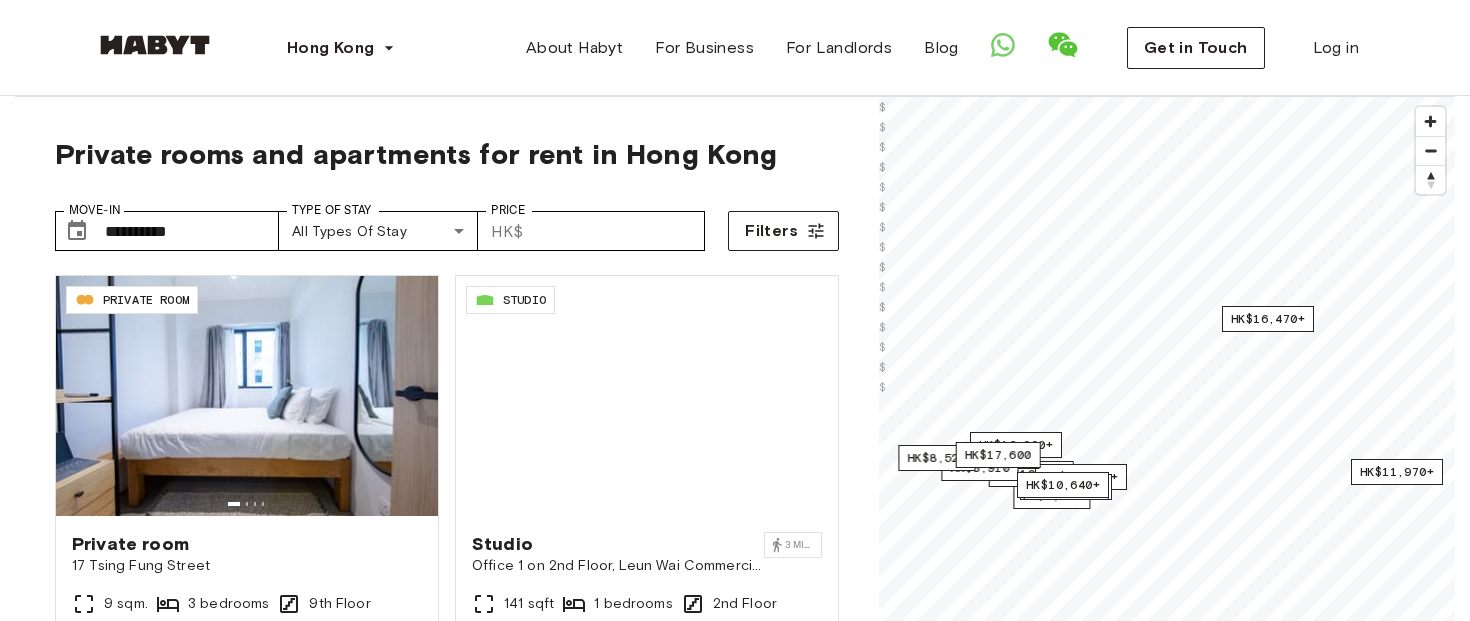 scroll, scrollTop: 143, scrollLeft: 0, axis: vertical 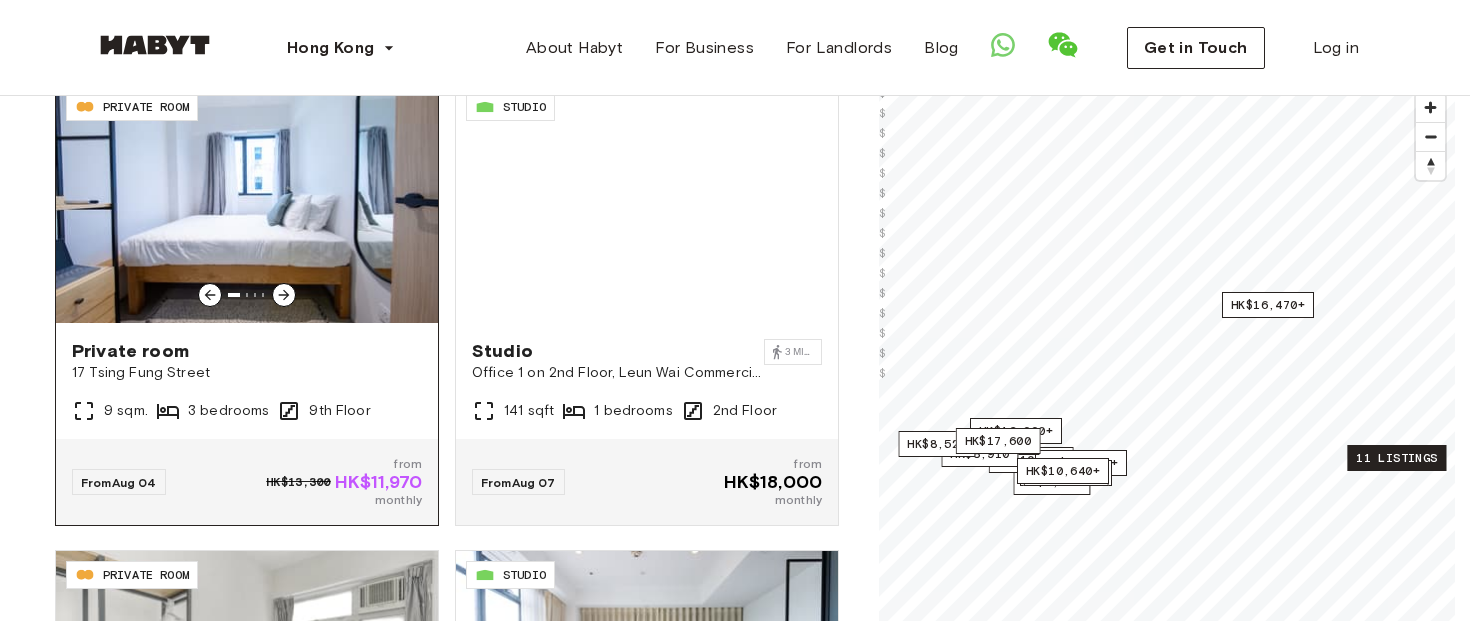 click 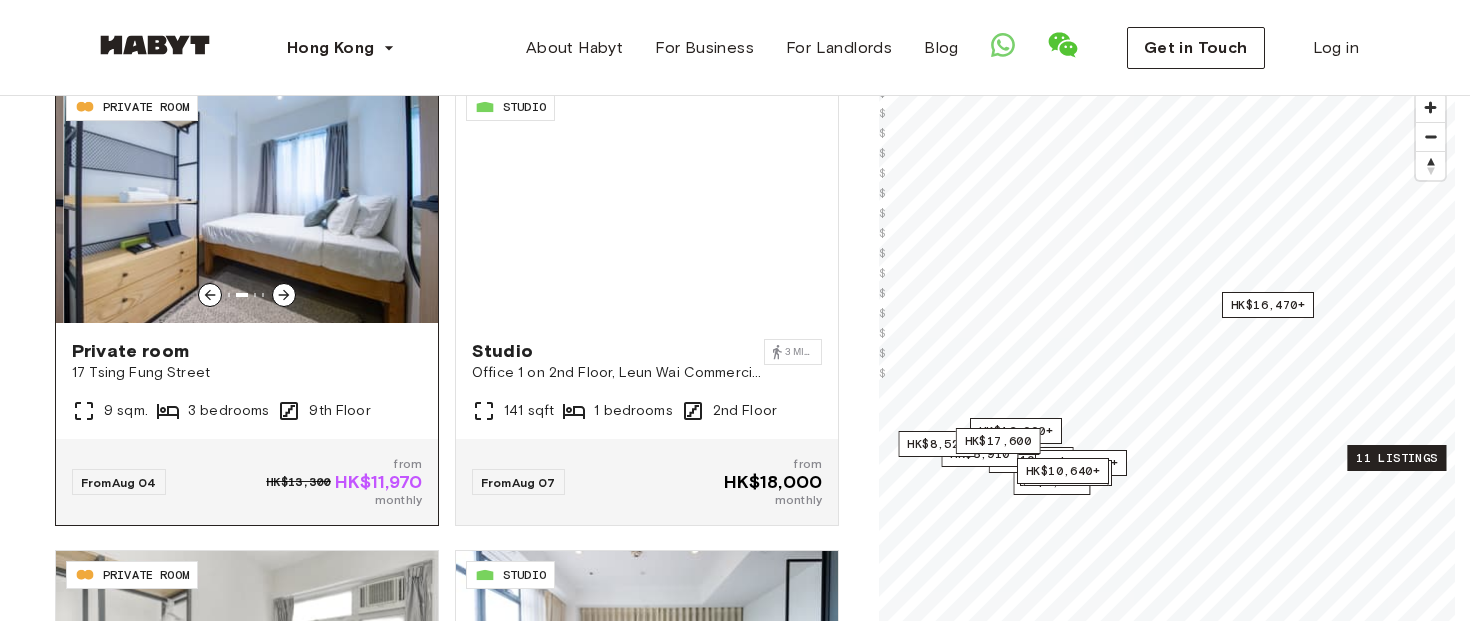 click 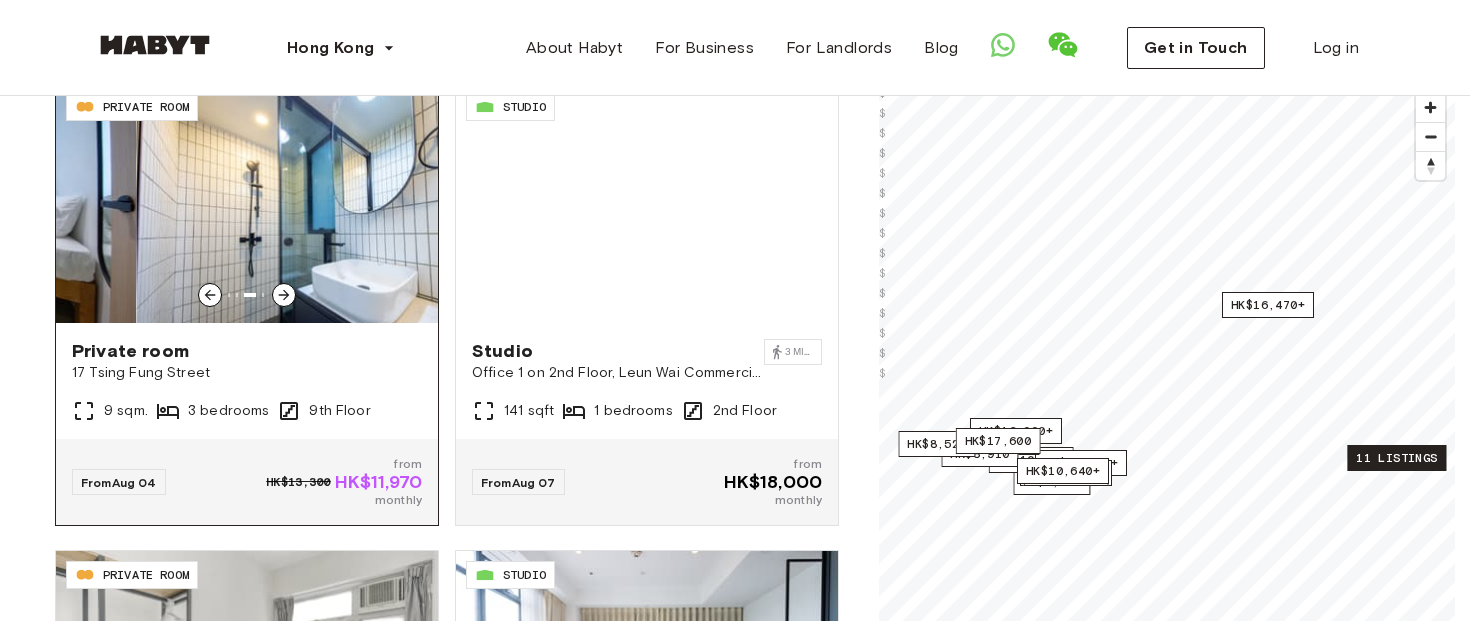 click 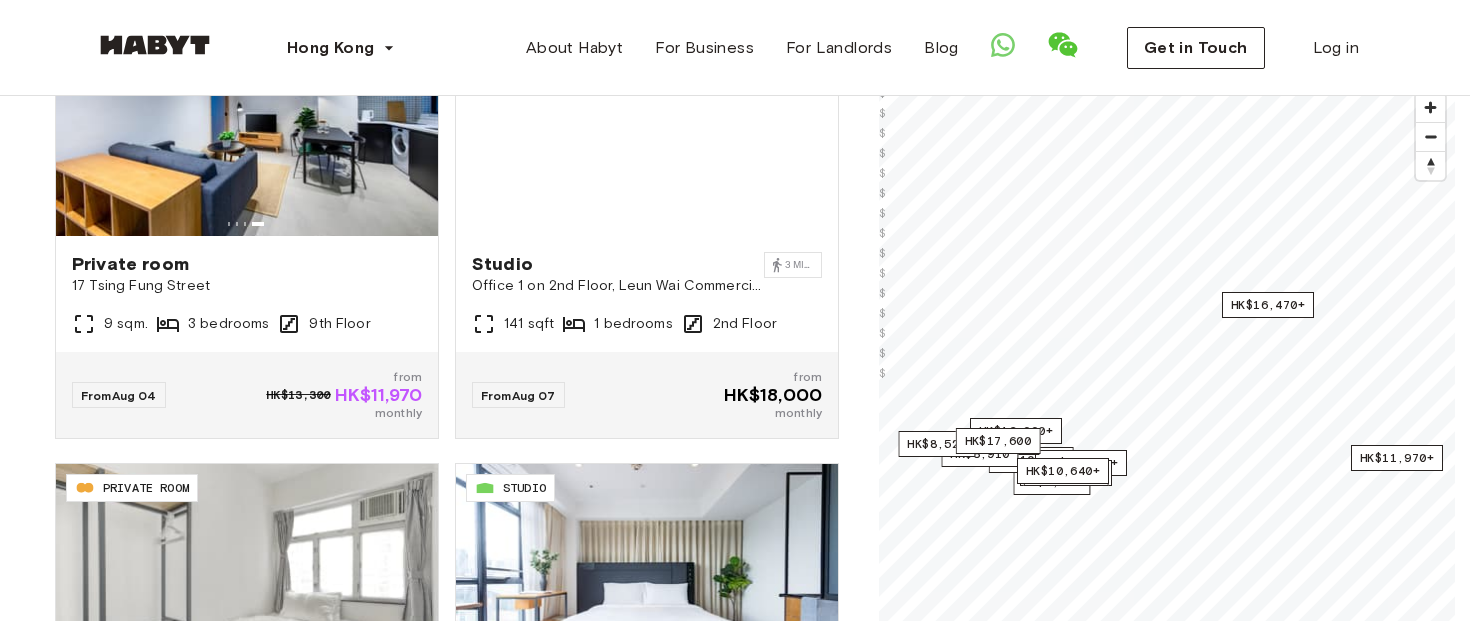 scroll, scrollTop: 0, scrollLeft: 0, axis: both 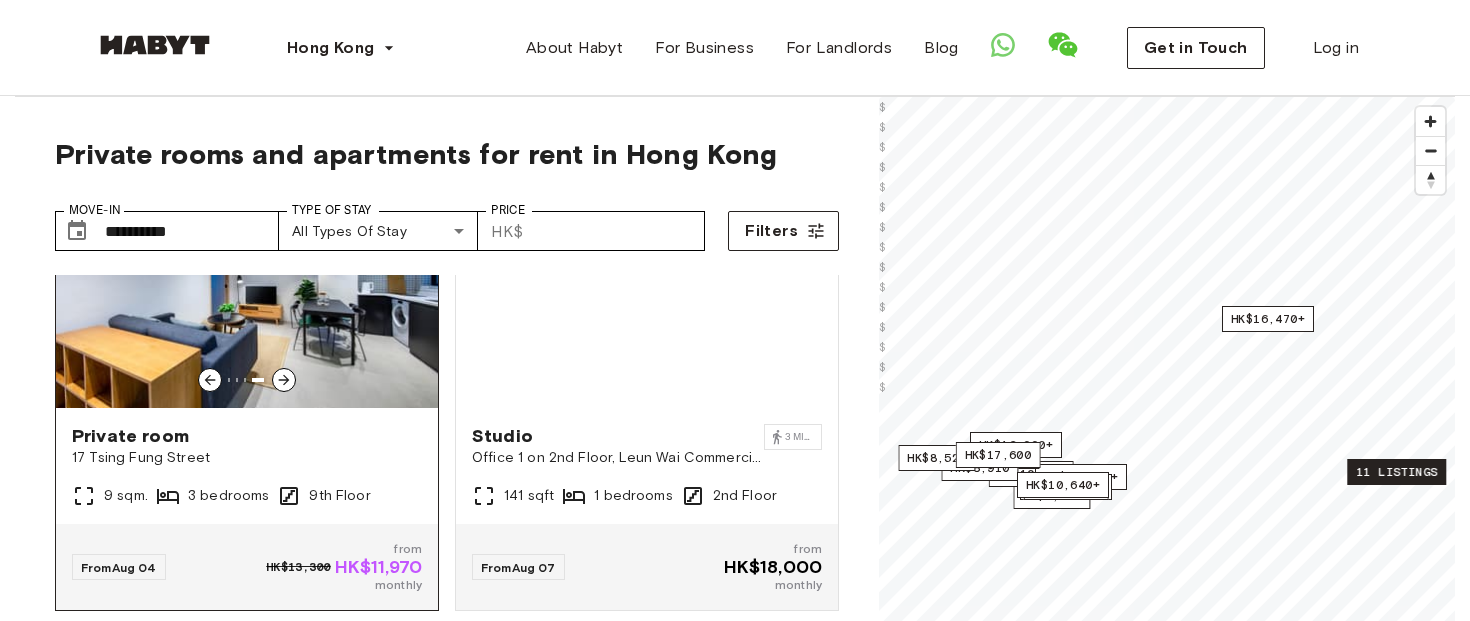 click at bounding box center (247, 380) 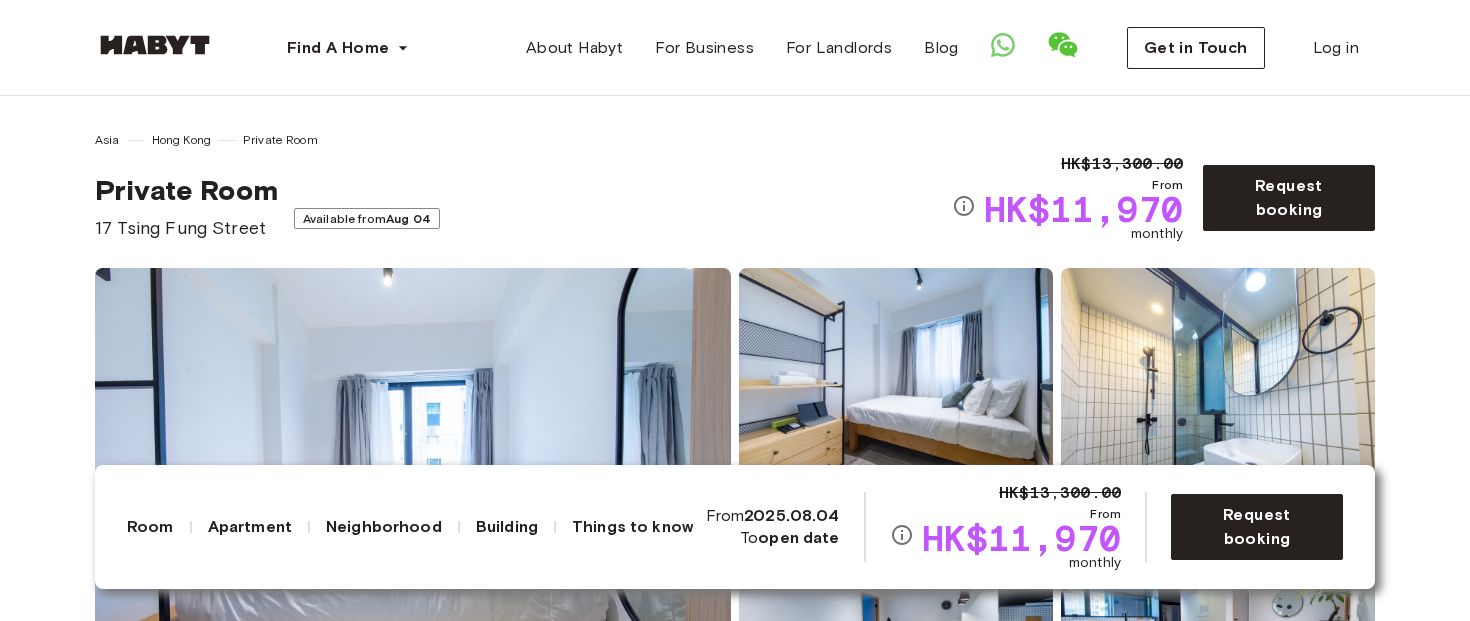 scroll, scrollTop: 0, scrollLeft: 0, axis: both 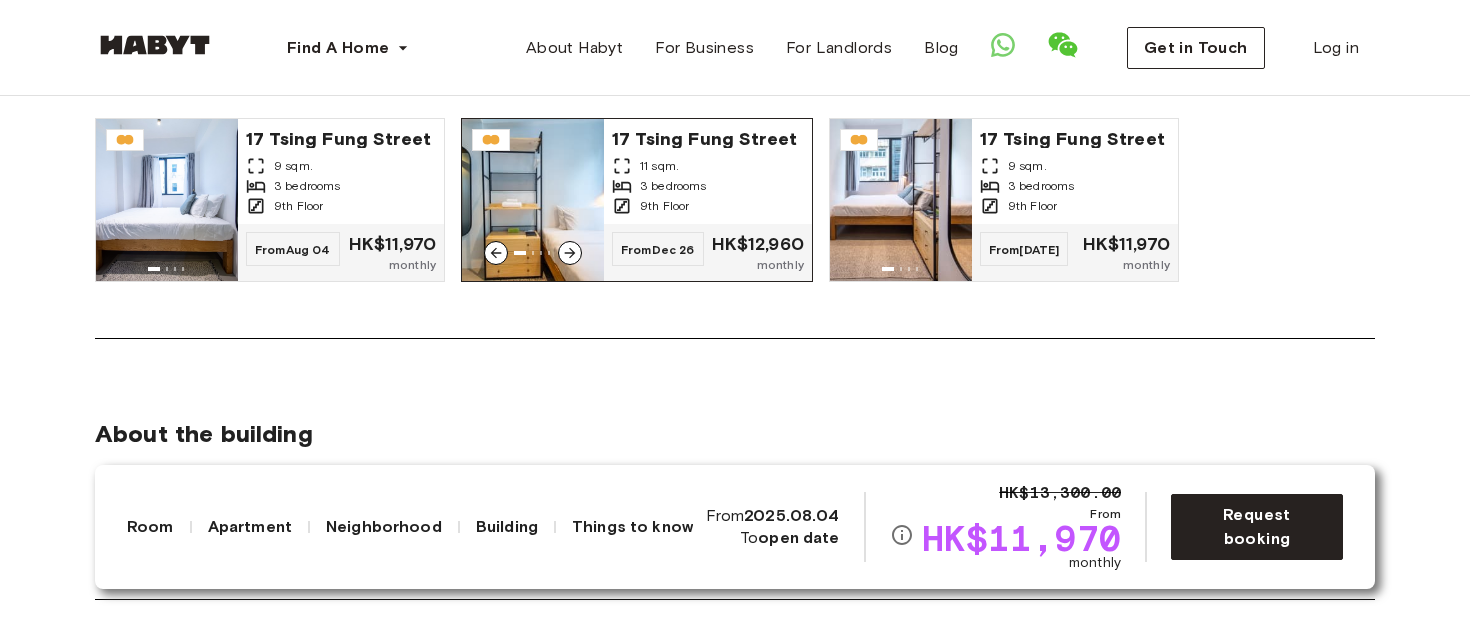 click at bounding box center (570, 253) 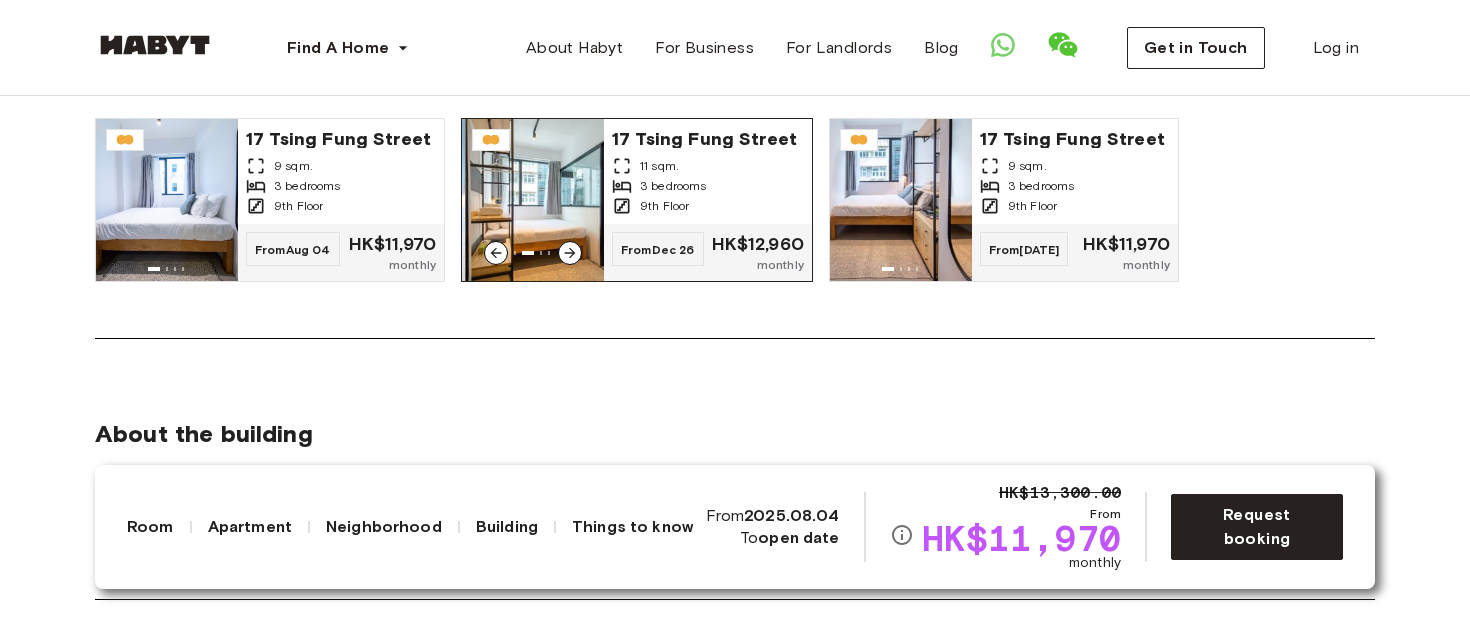 click at bounding box center [570, 253] 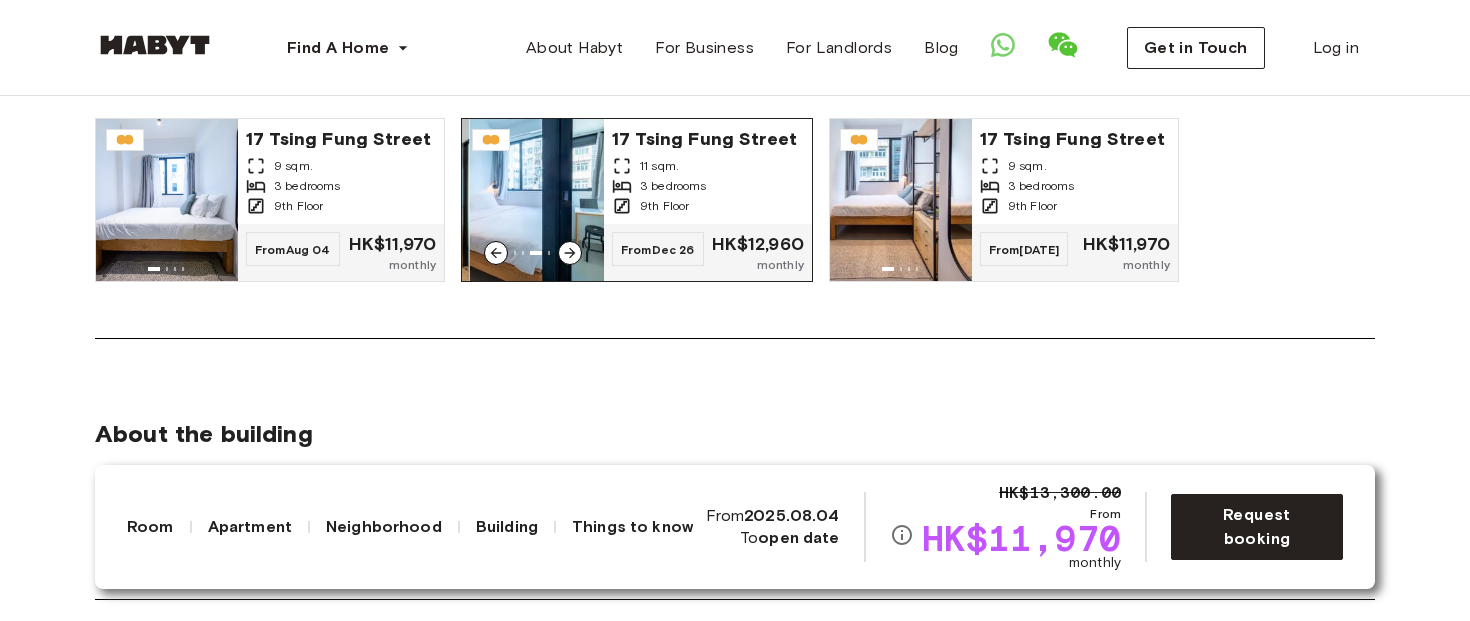 click at bounding box center (570, 253) 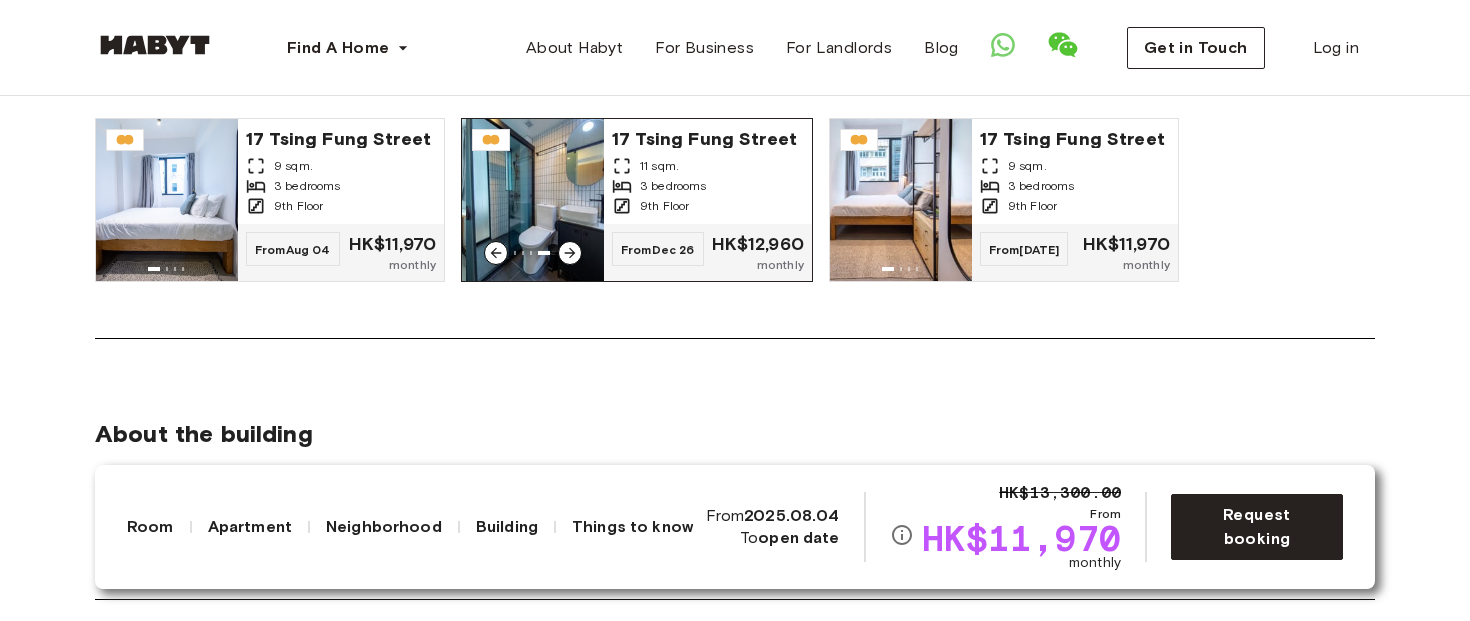 click at bounding box center [570, 253] 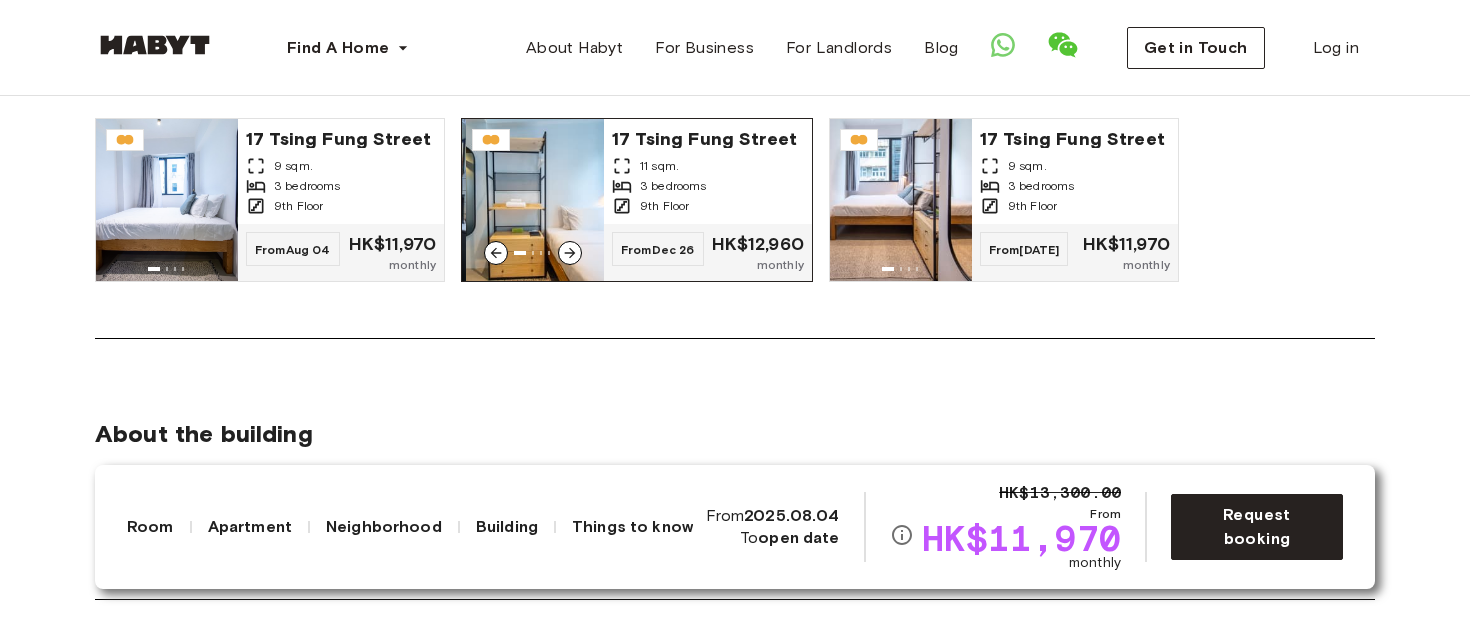 click at bounding box center (570, 253) 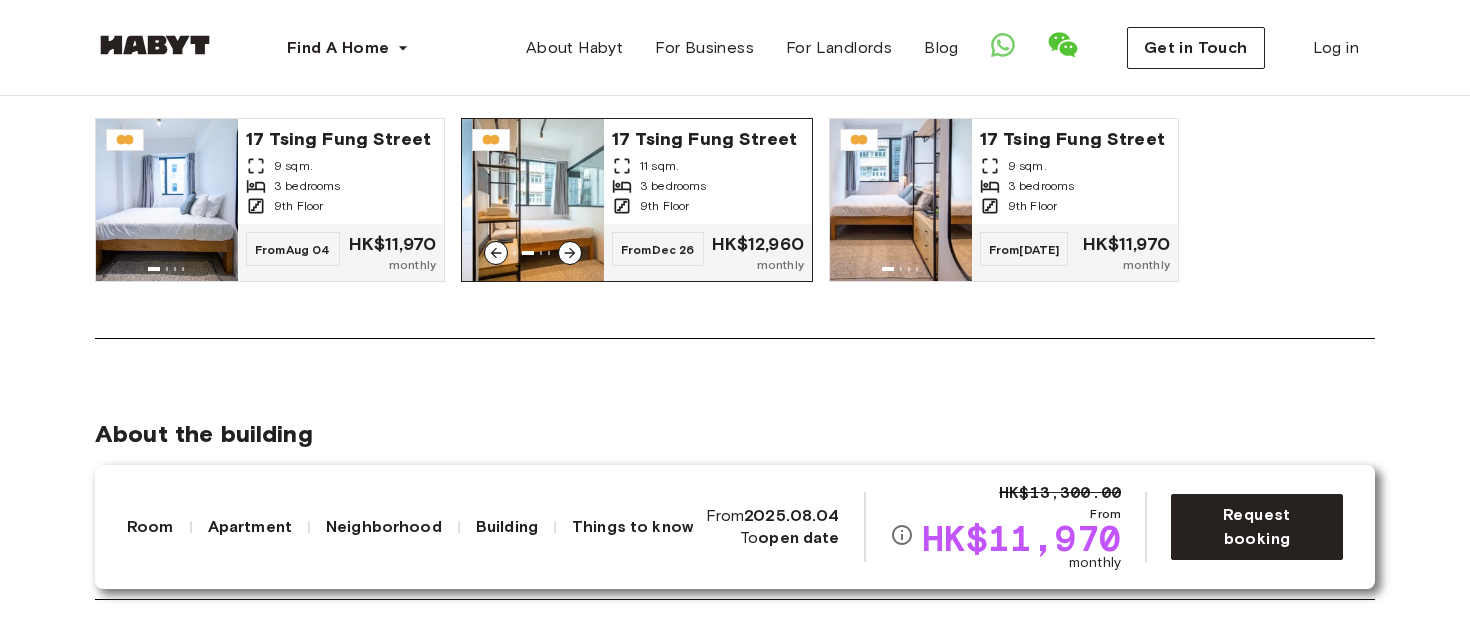 click at bounding box center [570, 253] 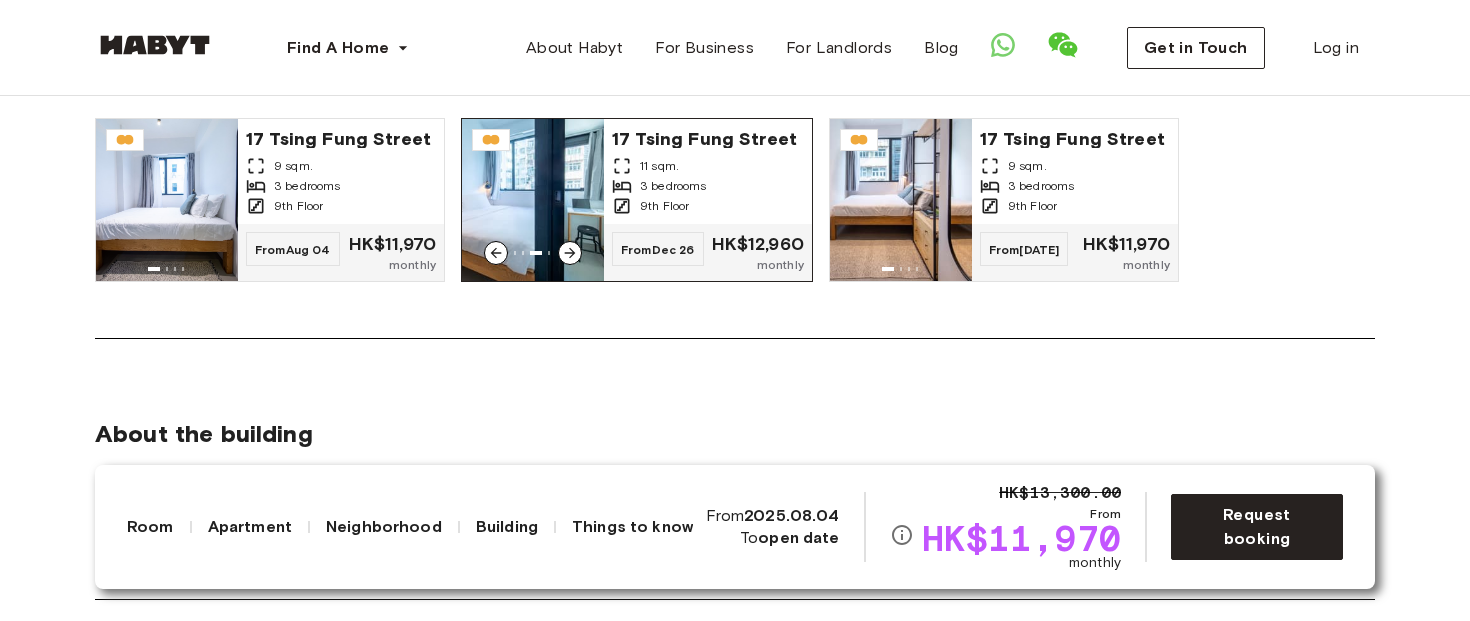 click at bounding box center [570, 253] 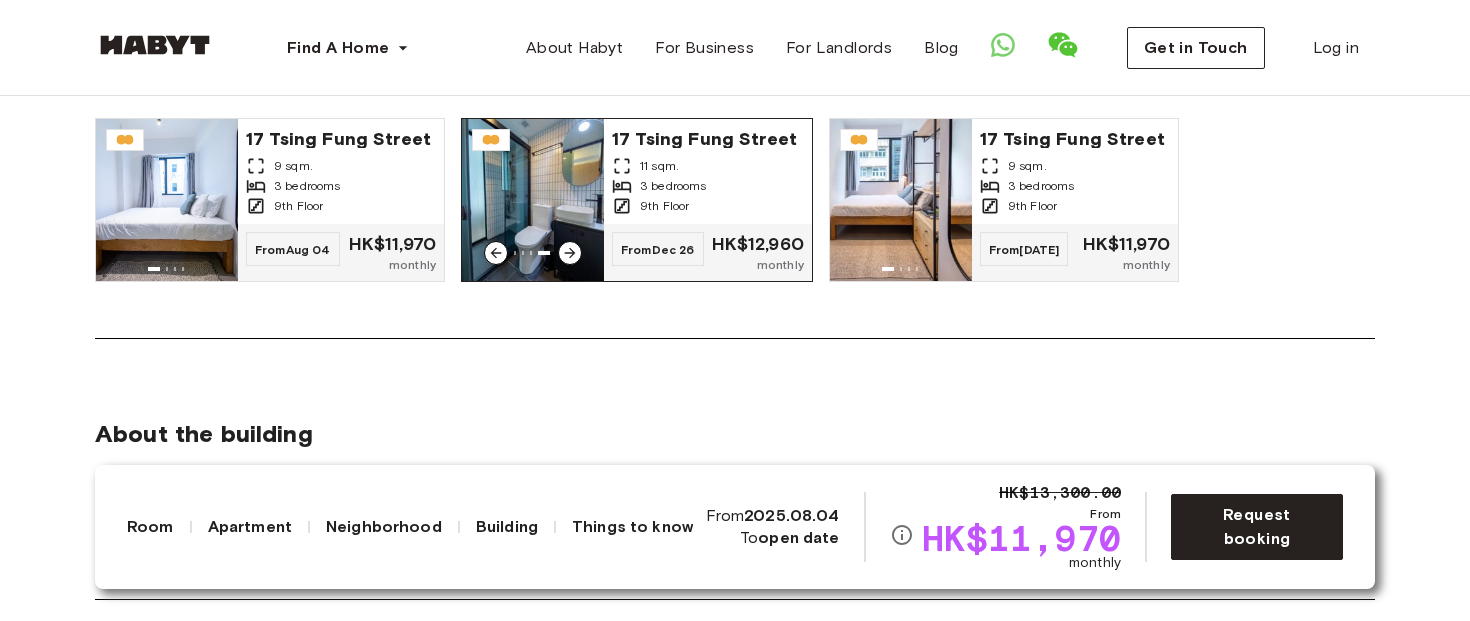 click at bounding box center (570, 253) 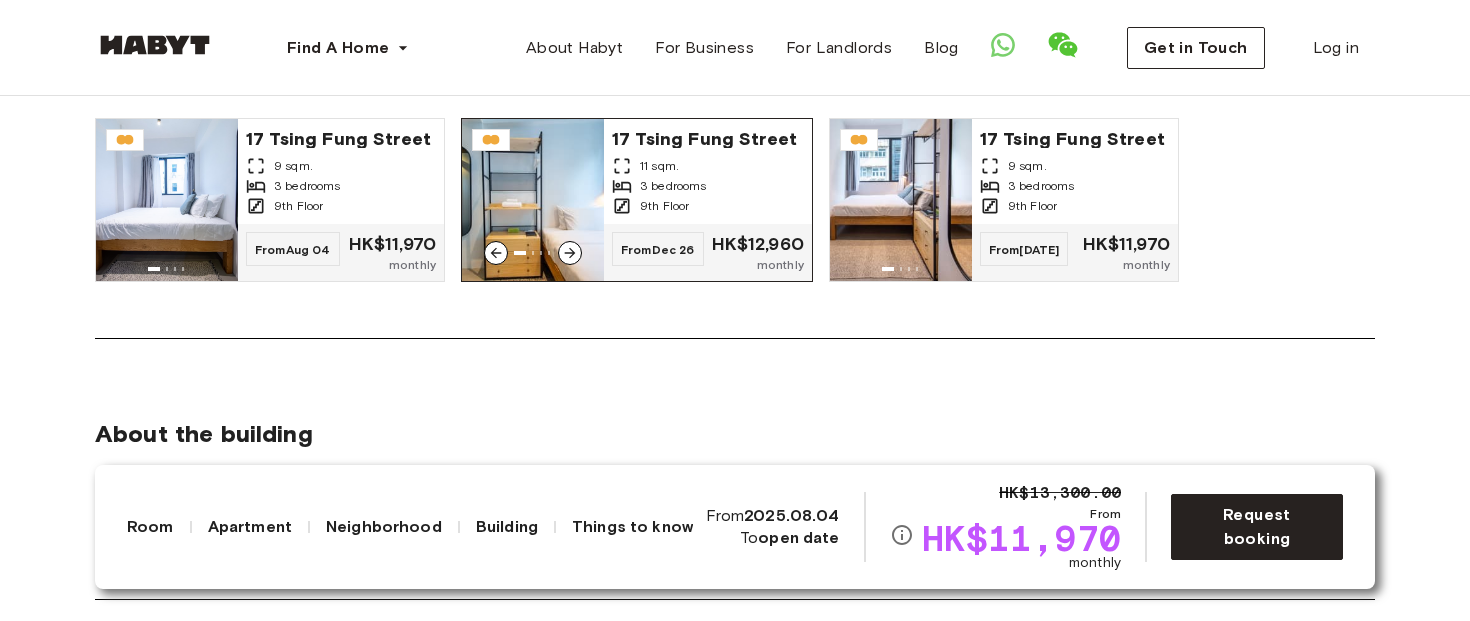 click at bounding box center (570, 253) 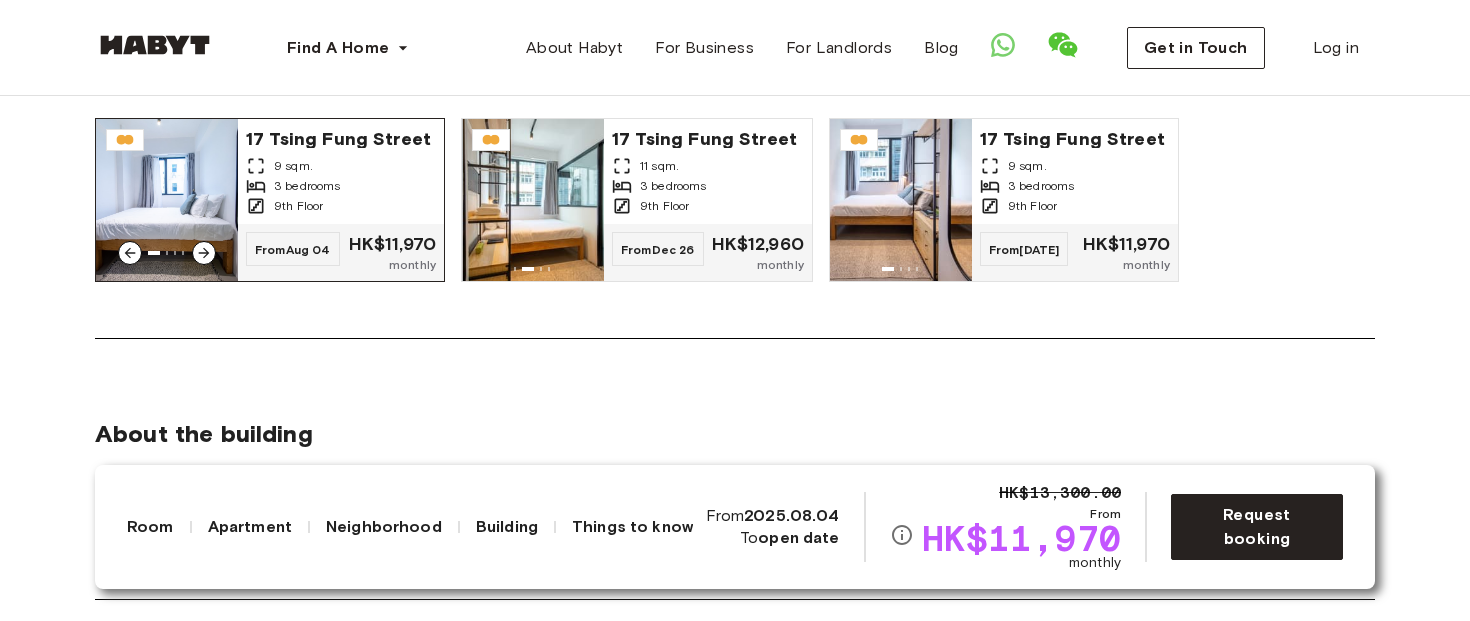 click on "17 Tsing Fung Street 9 sqm. 3 bedrooms 9th Floor" at bounding box center [341, 171] 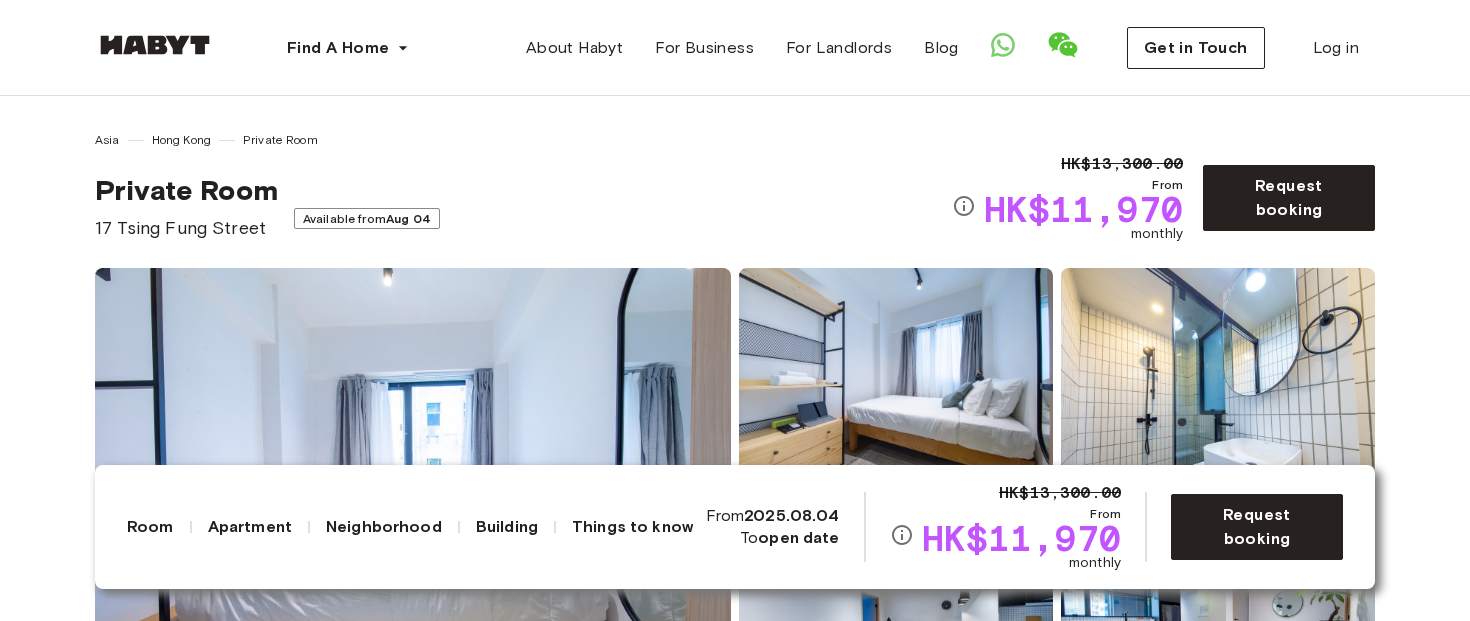 scroll, scrollTop: 0, scrollLeft: 0, axis: both 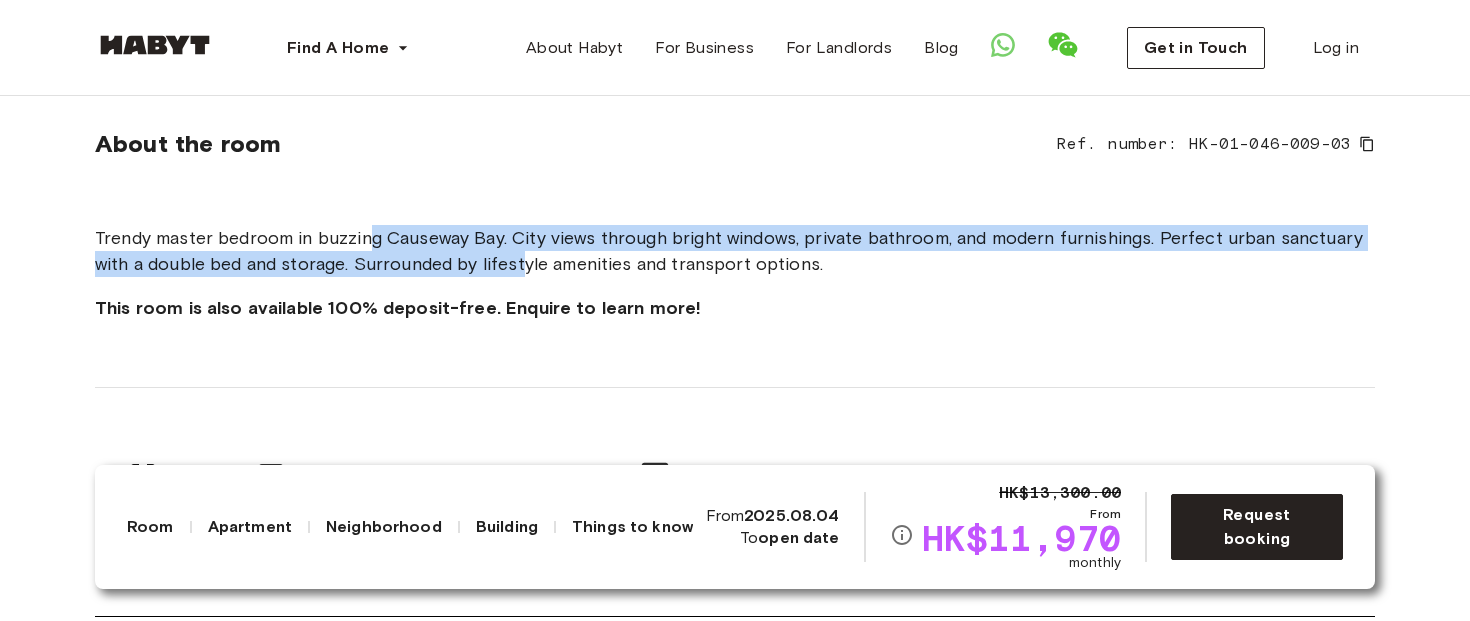 drag, startPoint x: 371, startPoint y: 249, endPoint x: 525, endPoint y: 276, distance: 156.34897 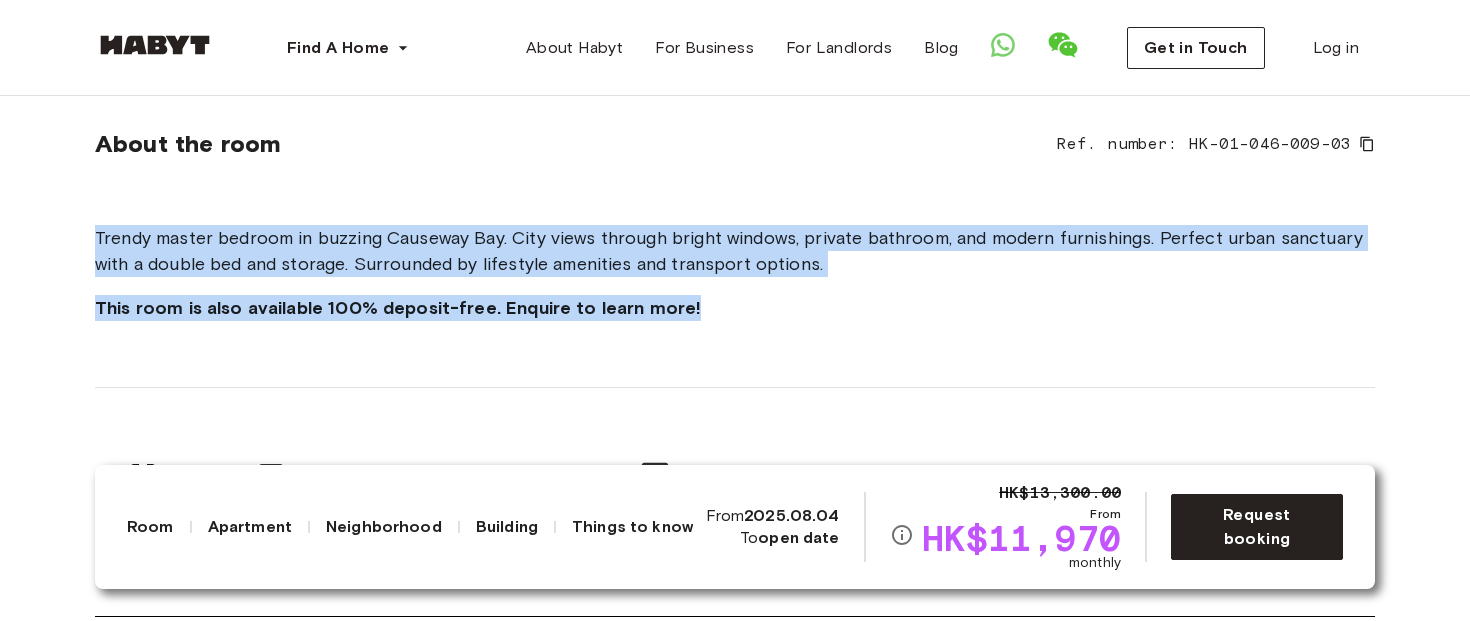 drag, startPoint x: 325, startPoint y: 184, endPoint x: 589, endPoint y: 323, distance: 298.35718 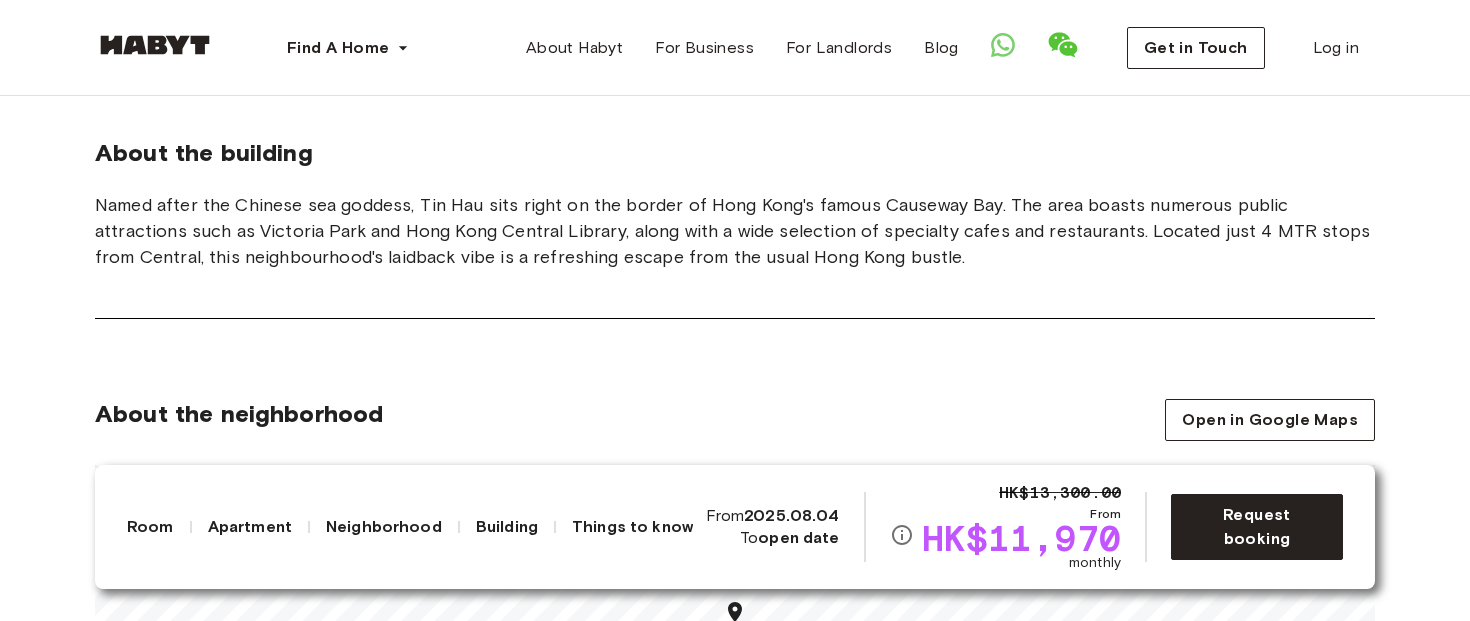 scroll, scrollTop: 2068, scrollLeft: 0, axis: vertical 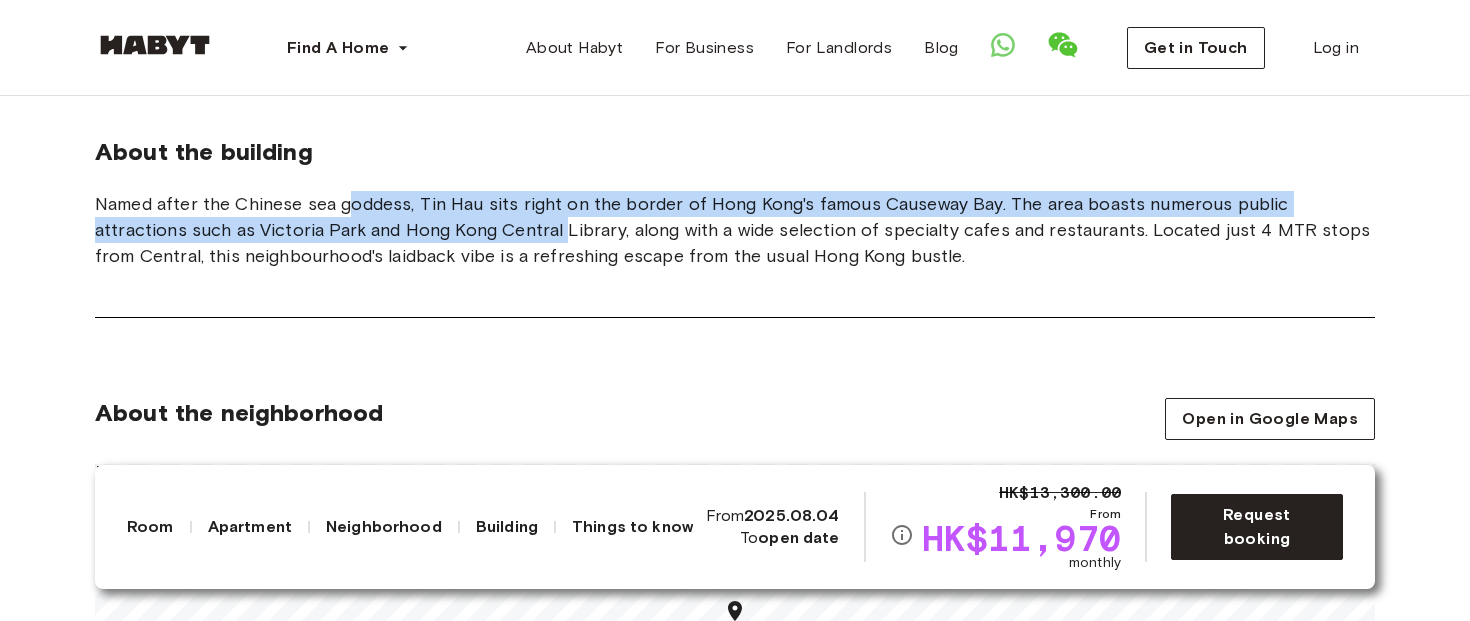 drag, startPoint x: 352, startPoint y: 229, endPoint x: 473, endPoint y: 250, distance: 122.80879 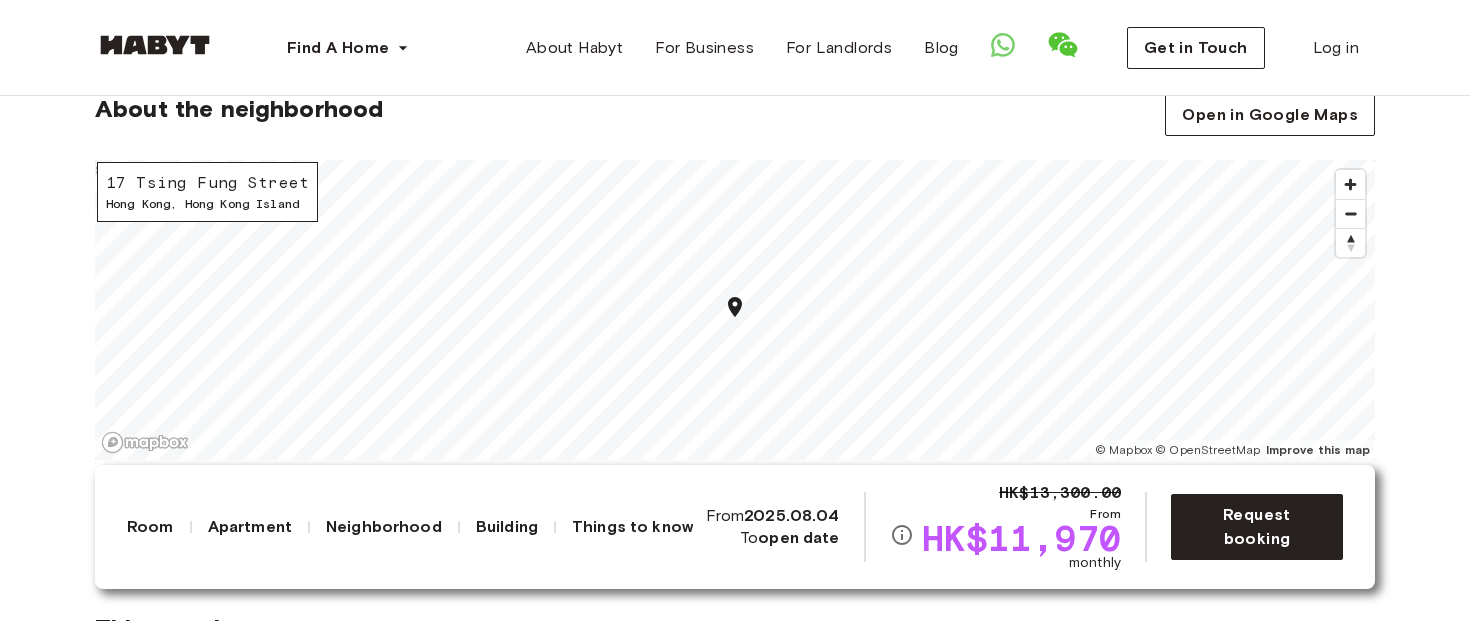 scroll, scrollTop: 2370, scrollLeft: 0, axis: vertical 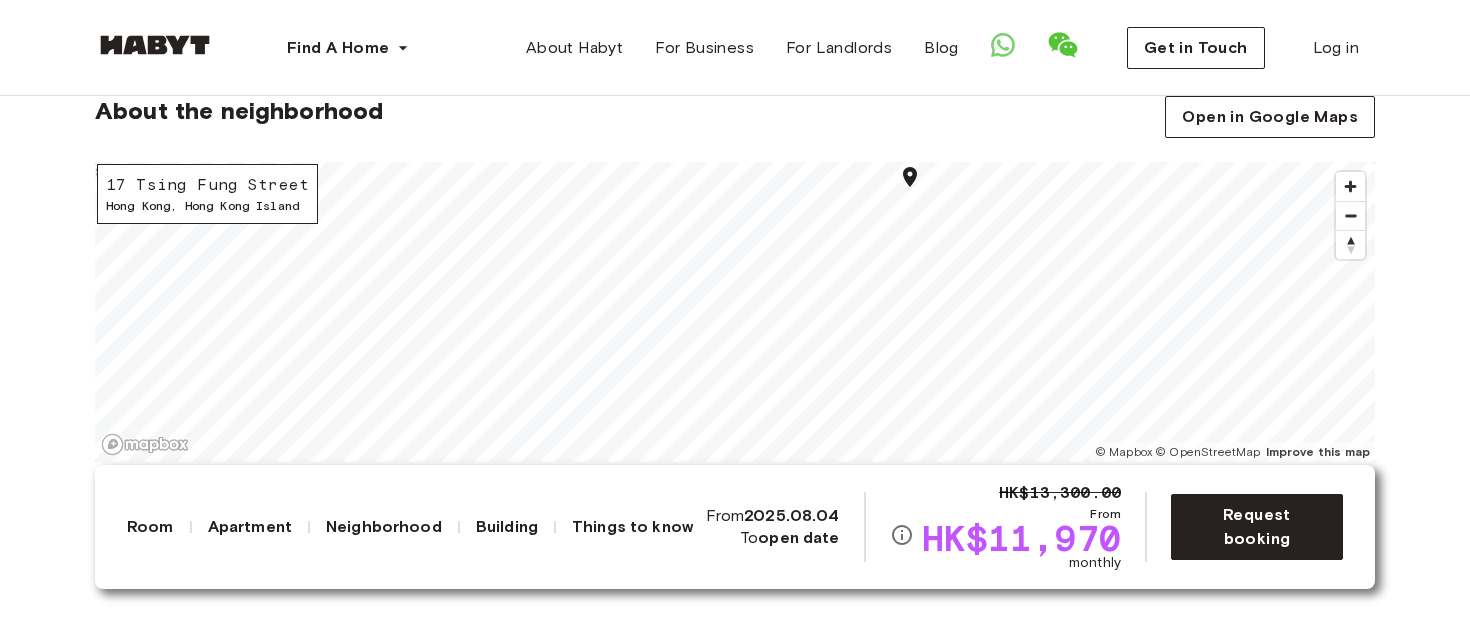click 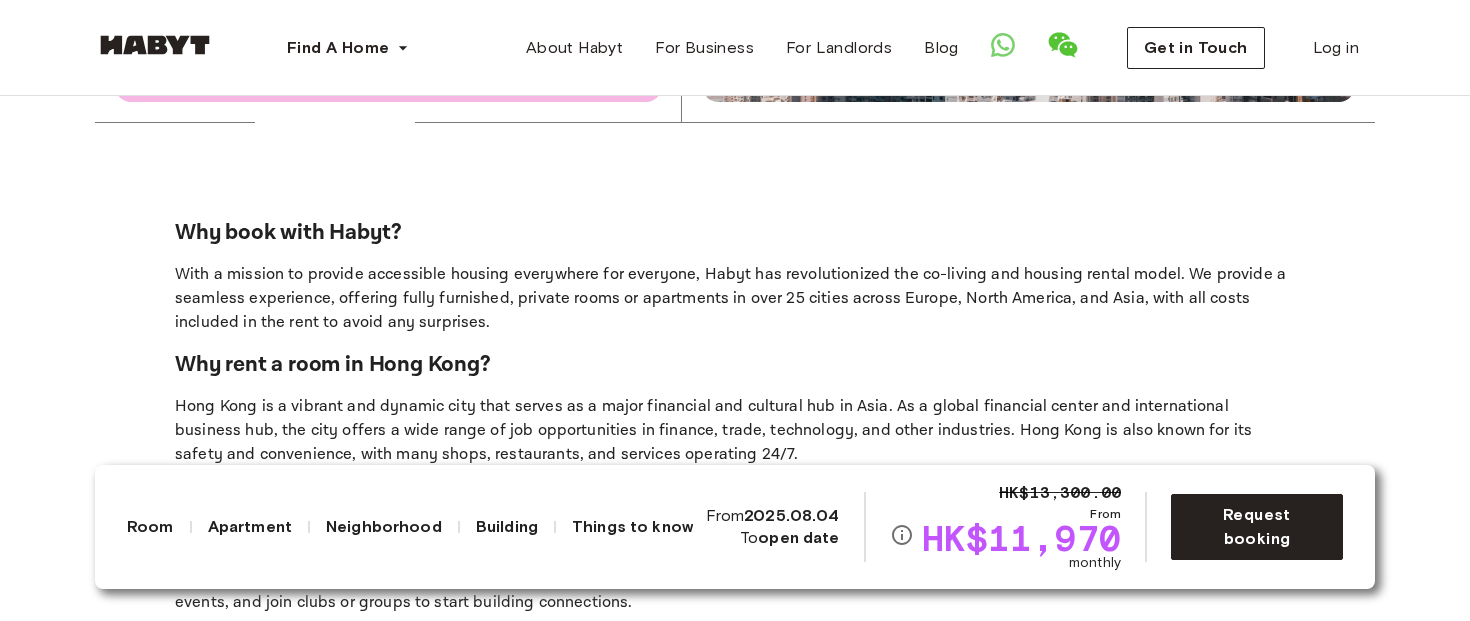 scroll, scrollTop: 4405, scrollLeft: 0, axis: vertical 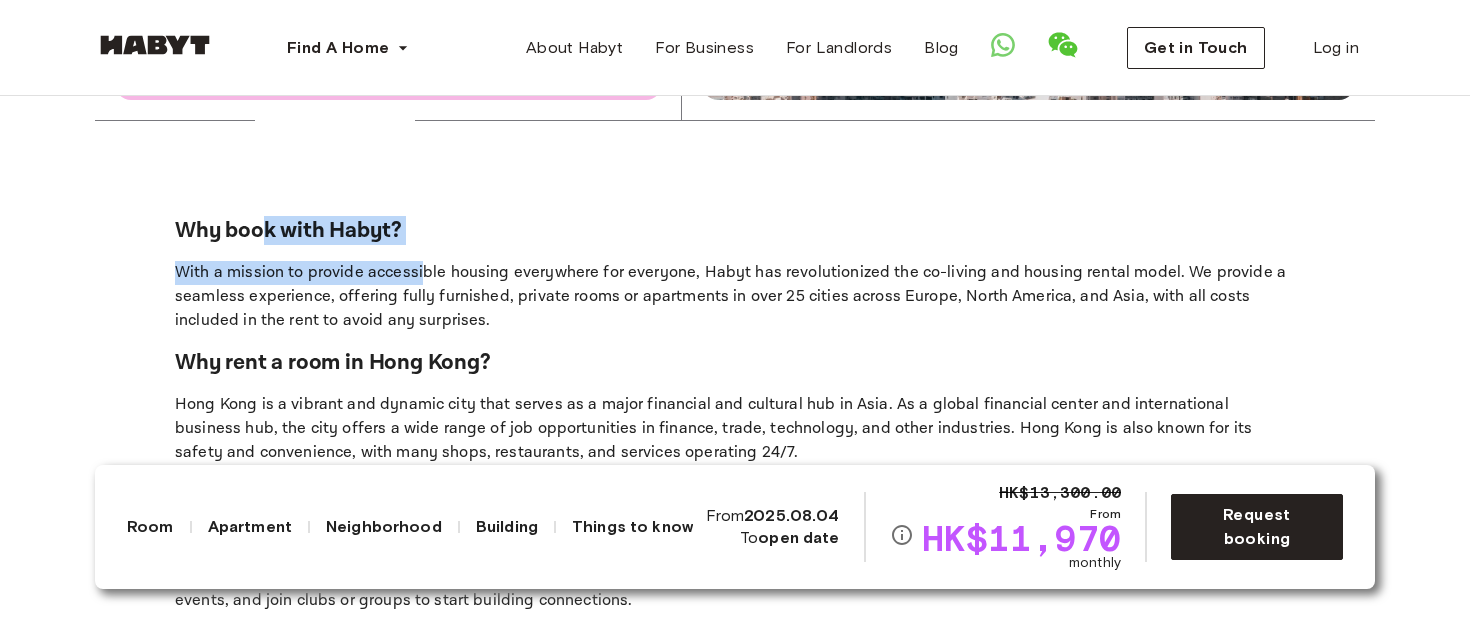 drag, startPoint x: 258, startPoint y: 251, endPoint x: 432, endPoint y: 324, distance: 188.69287 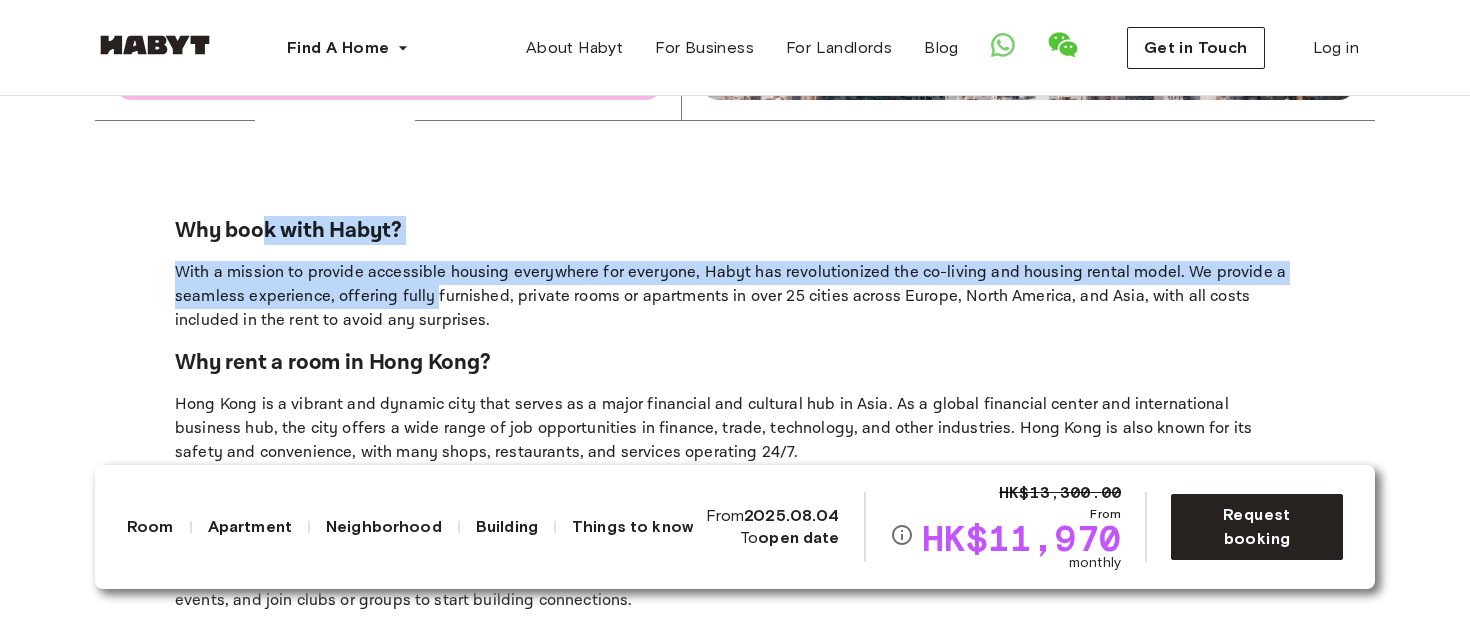 click on "With a mission to provide accessible housing everywhere for everyone, Habyt has revolutionized the co-living and housing rental model. We provide a seamless experience, offering fully furnished, private rooms or apartments in over 25 cities across Europe, North America, and Asia, with all costs included in the rent to avoid any surprises." at bounding box center (735, 297) 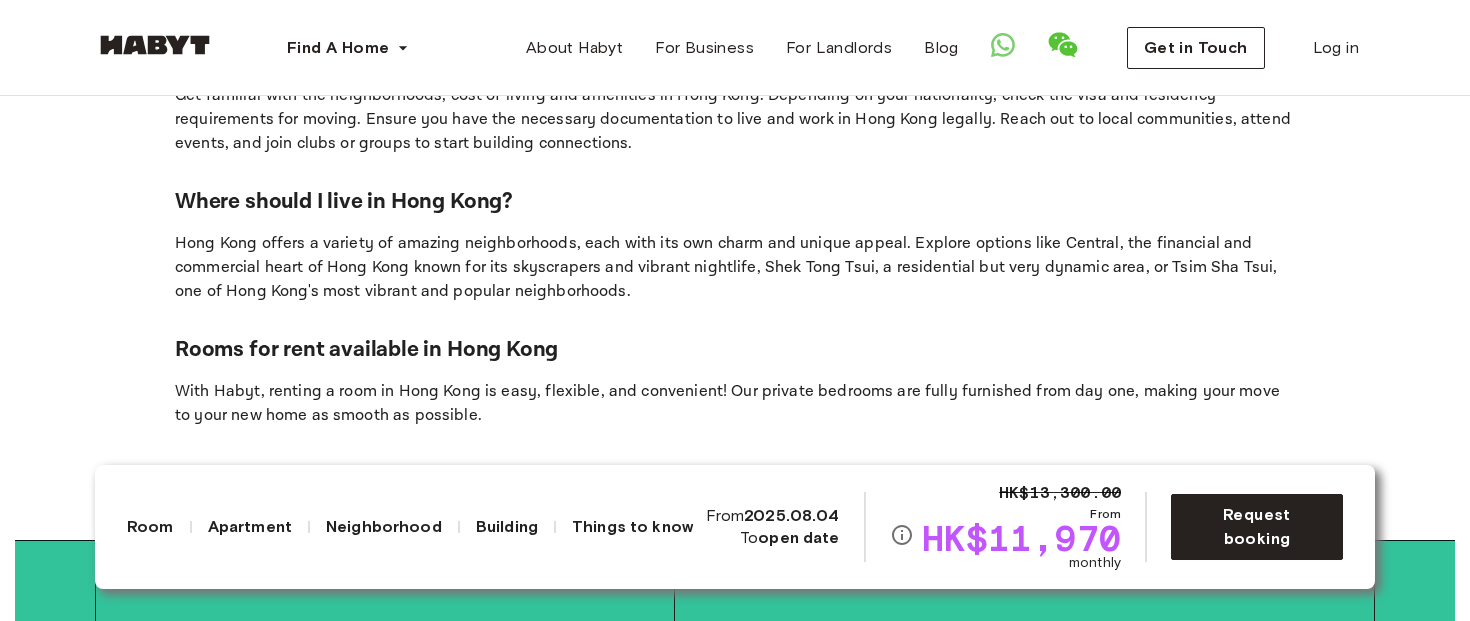 scroll, scrollTop: 4860, scrollLeft: 0, axis: vertical 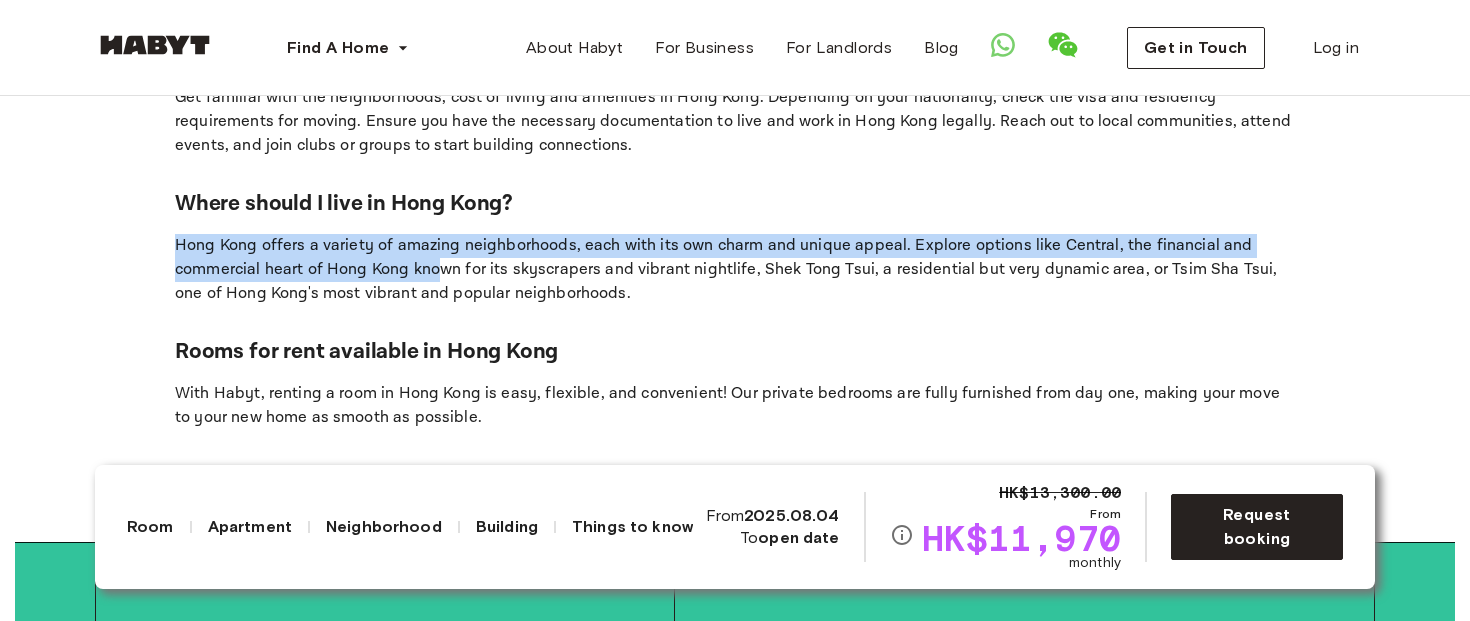 drag, startPoint x: 271, startPoint y: 251, endPoint x: 463, endPoint y: 306, distance: 199.7223 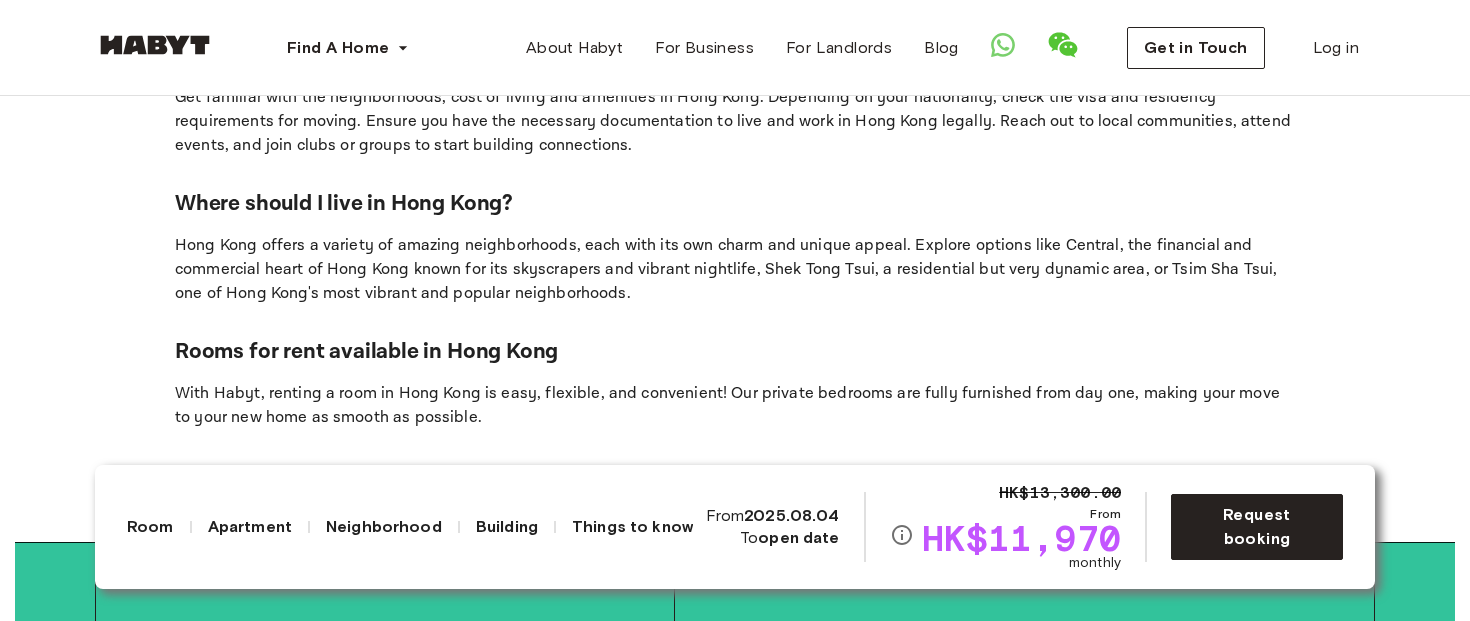 click on "Hong Kong offers a variety of amazing neighborhoods, each with its own charm and unique appeal. Explore options like Central, the financial and commercial heart of Hong Kong known for its skyscrapers and vibrant nightlife, Shek Tong Tsui, a residential but very dynamic area, or Tsim Sha Tsui, one of Hong Kong's most vibrant and popular neighborhoods." at bounding box center (735, 270) 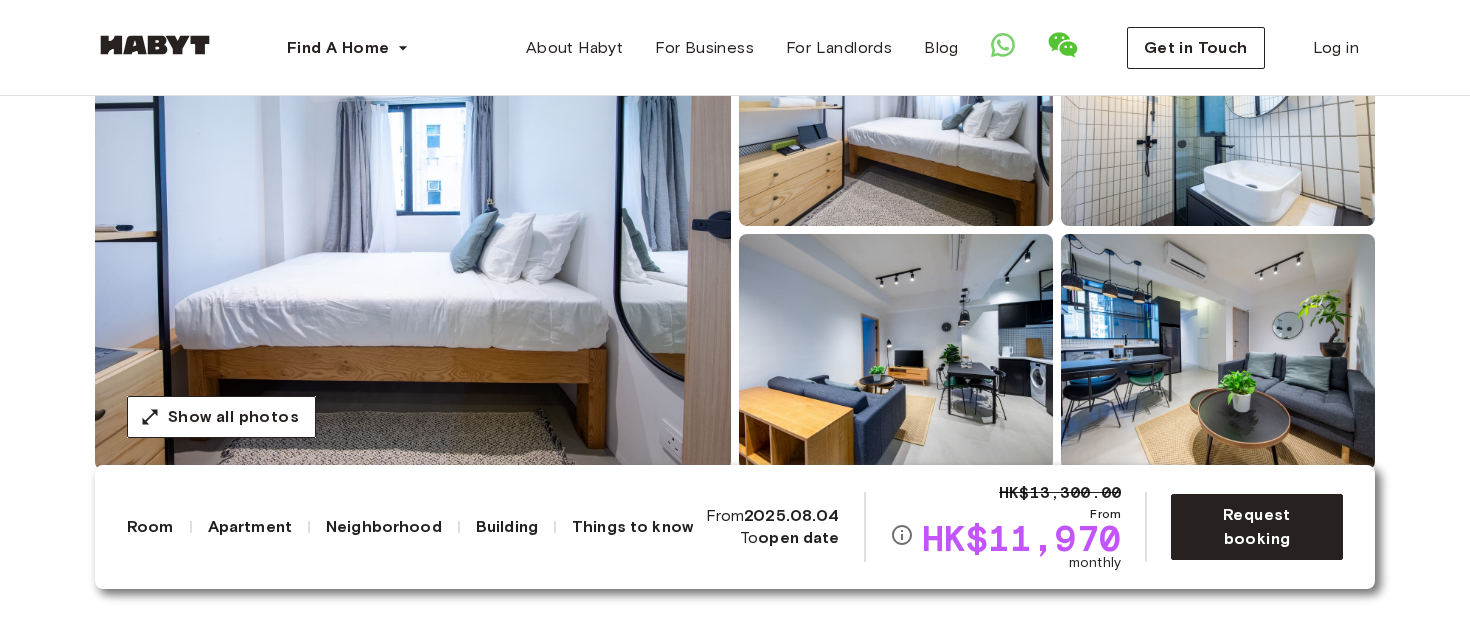scroll, scrollTop: 279, scrollLeft: 0, axis: vertical 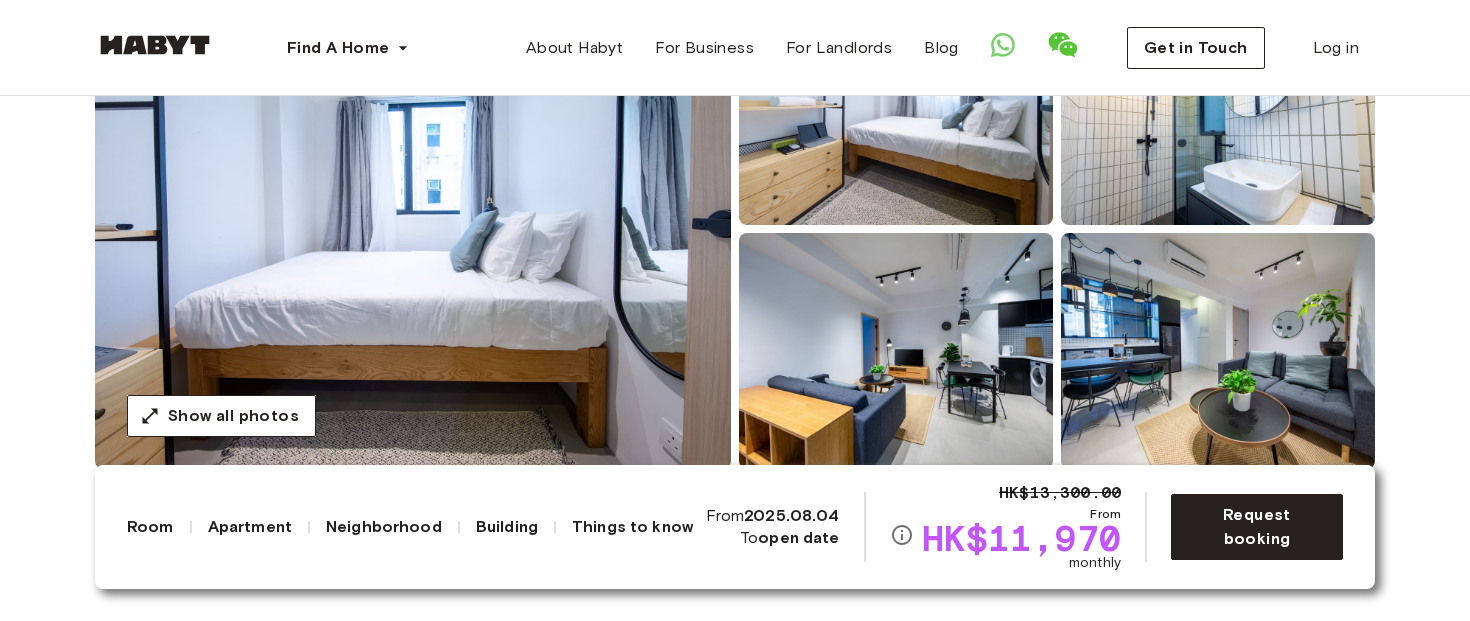 click at bounding box center [1218, 351] 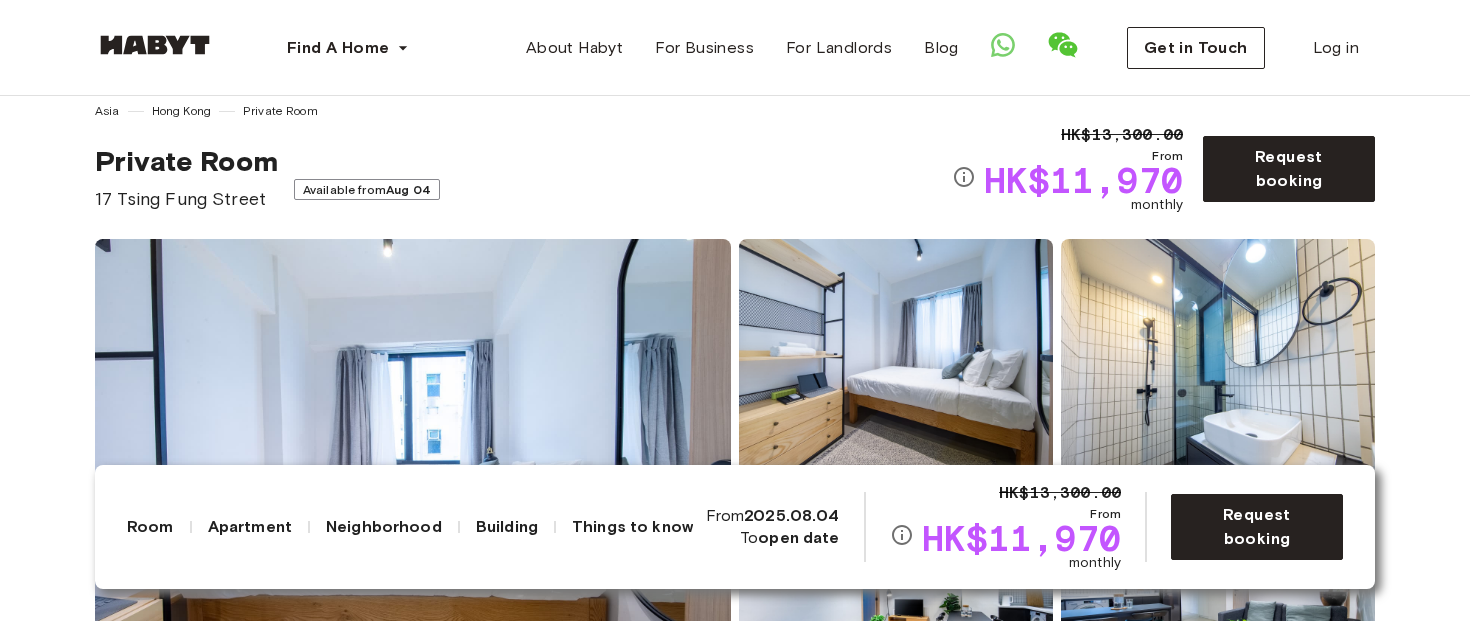 scroll, scrollTop: 0, scrollLeft: 0, axis: both 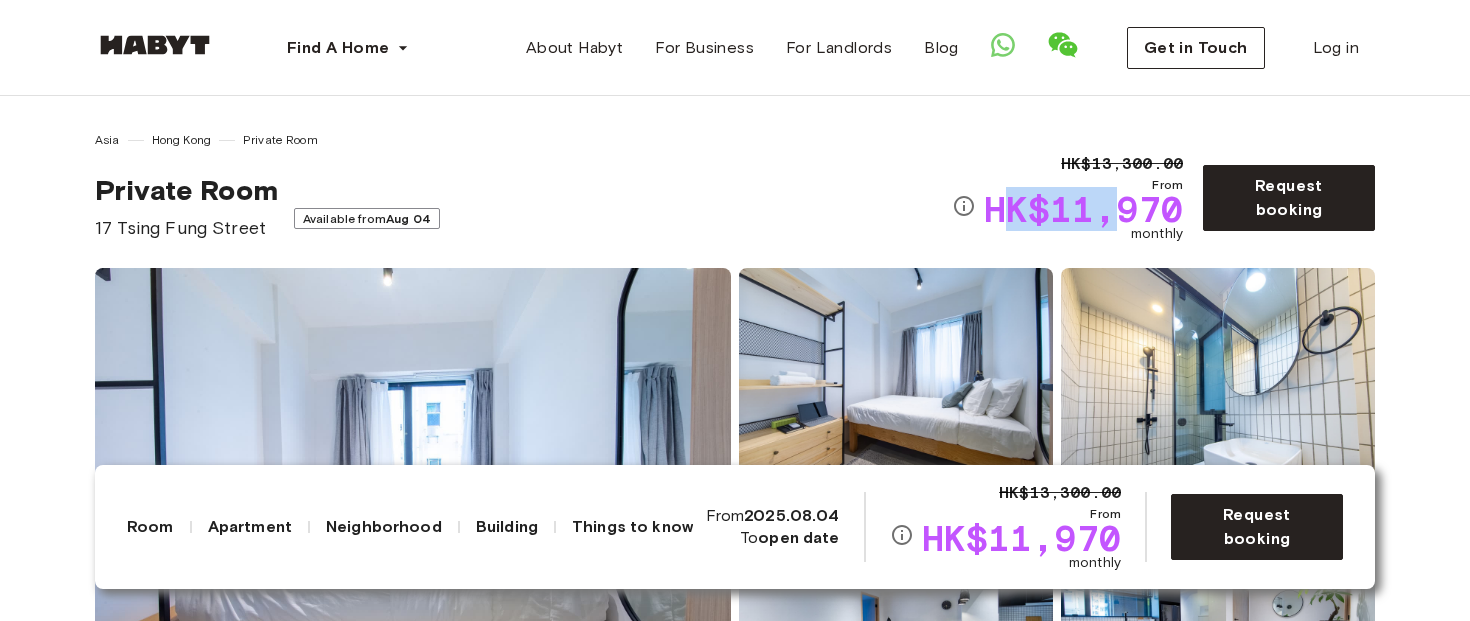 drag, startPoint x: 1108, startPoint y: 194, endPoint x: 1012, endPoint y: 194, distance: 96 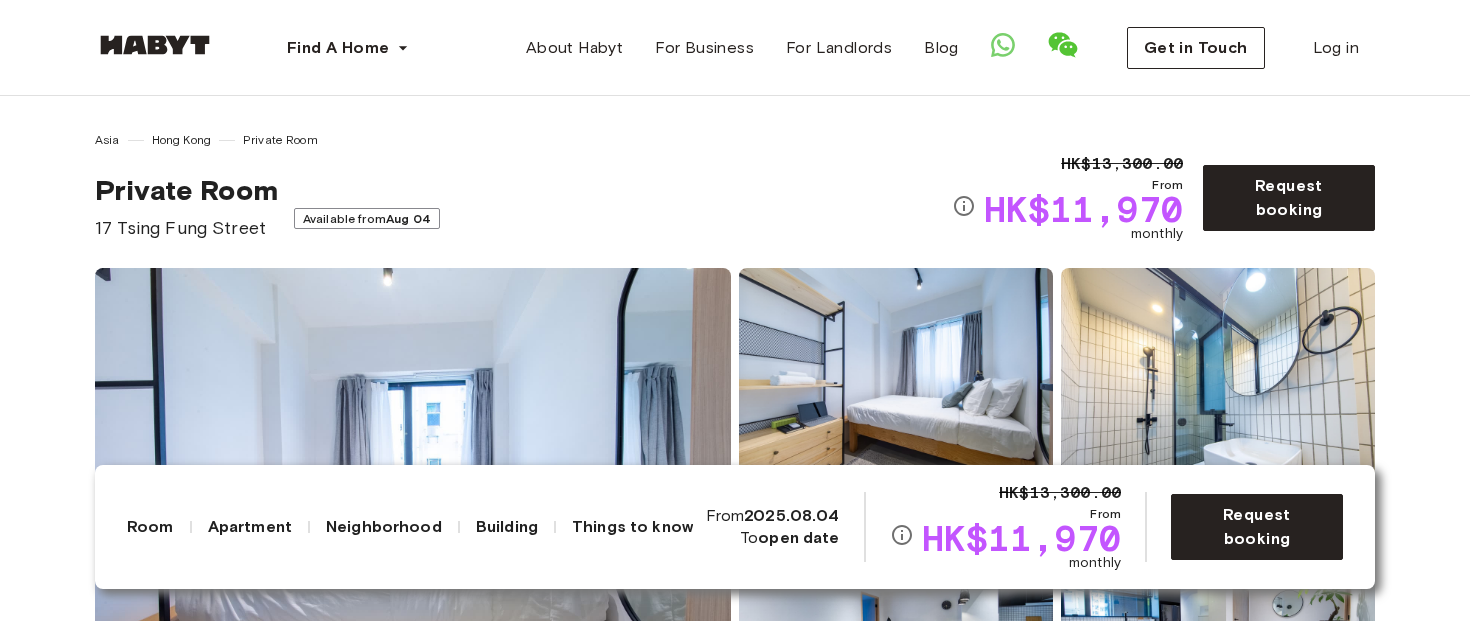 click on "HK$11,970" at bounding box center (1083, 209) 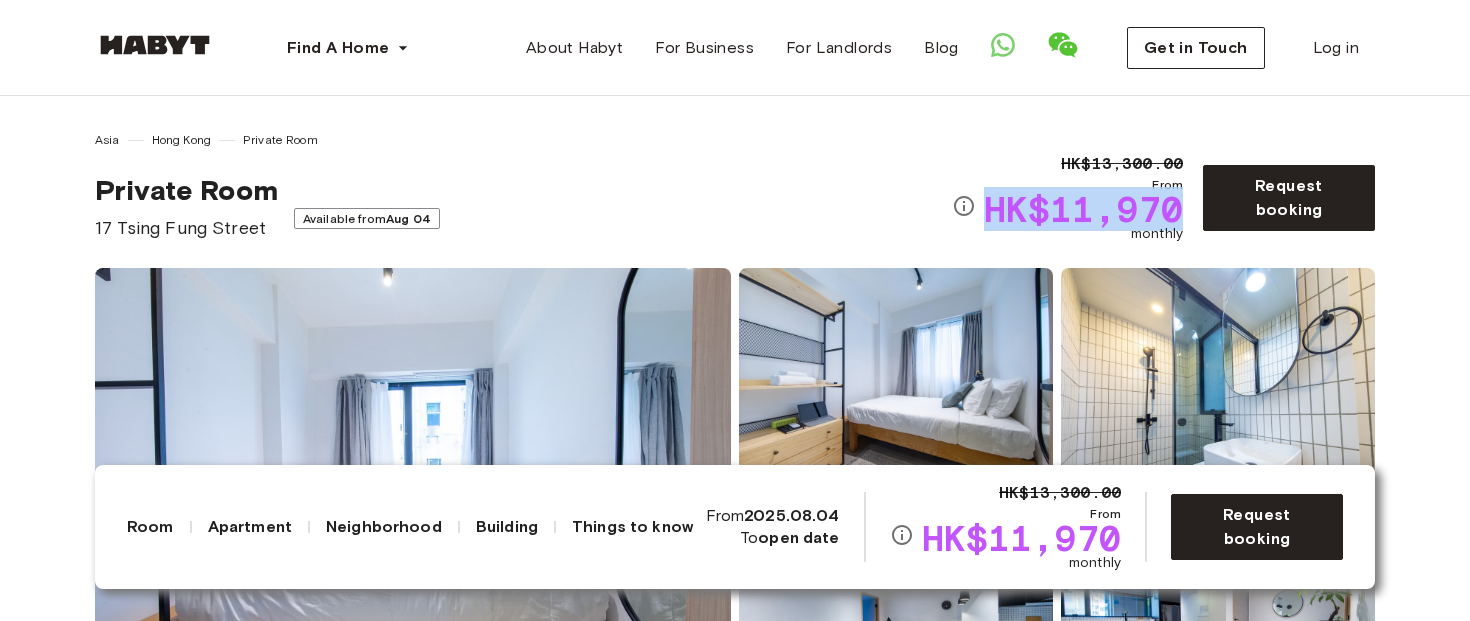 drag, startPoint x: 996, startPoint y: 201, endPoint x: 1176, endPoint y: 197, distance: 180.04443 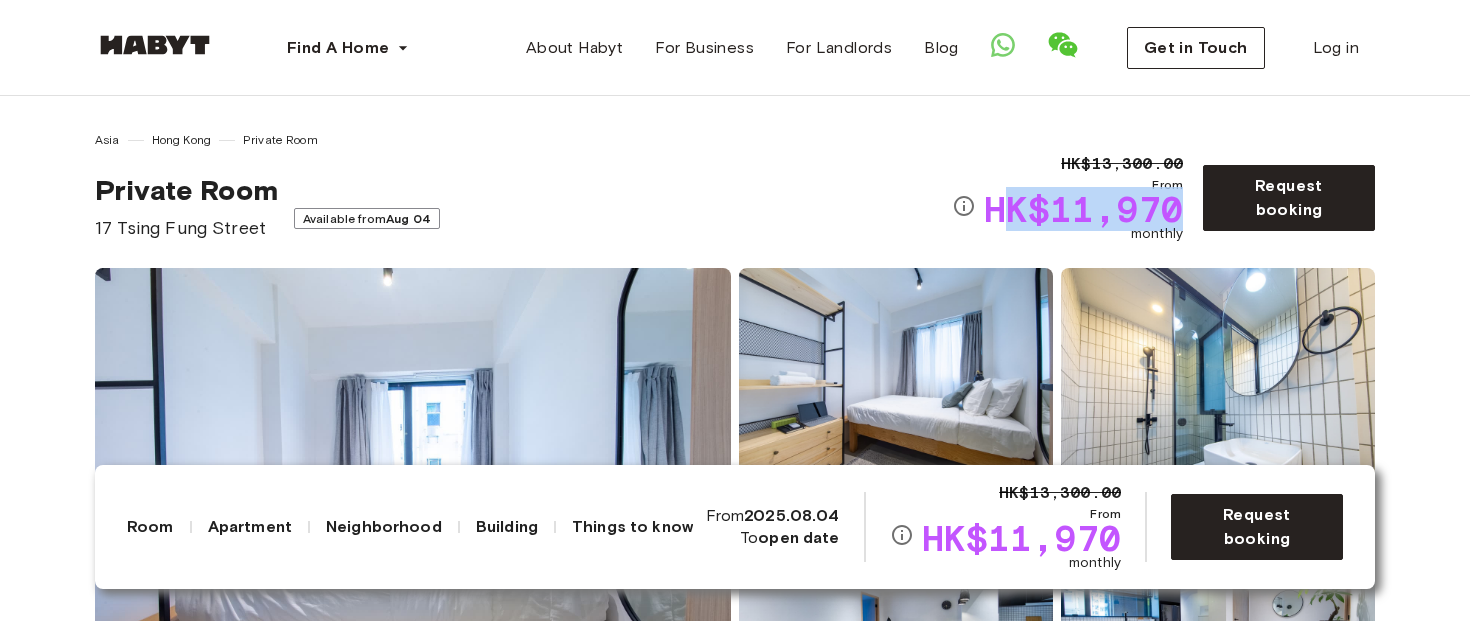 drag, startPoint x: 1192, startPoint y: 199, endPoint x: 1002, endPoint y: 208, distance: 190.21304 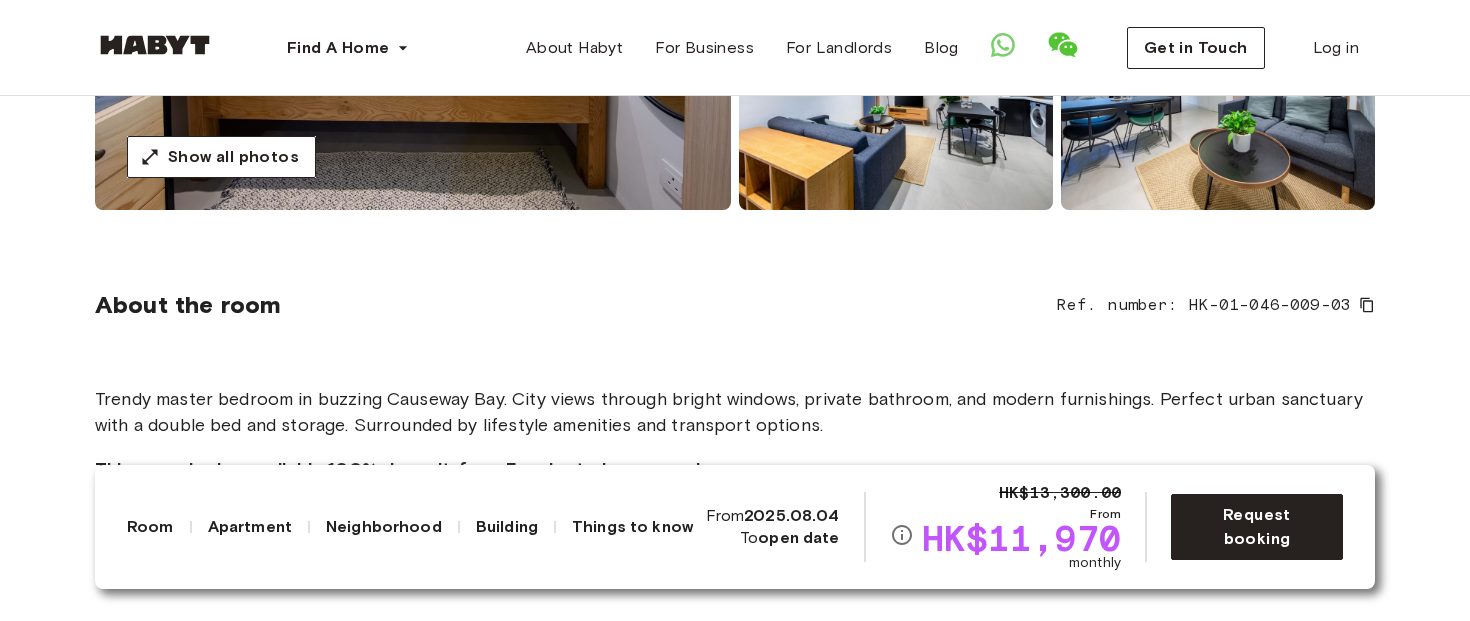 scroll, scrollTop: 546, scrollLeft: 0, axis: vertical 